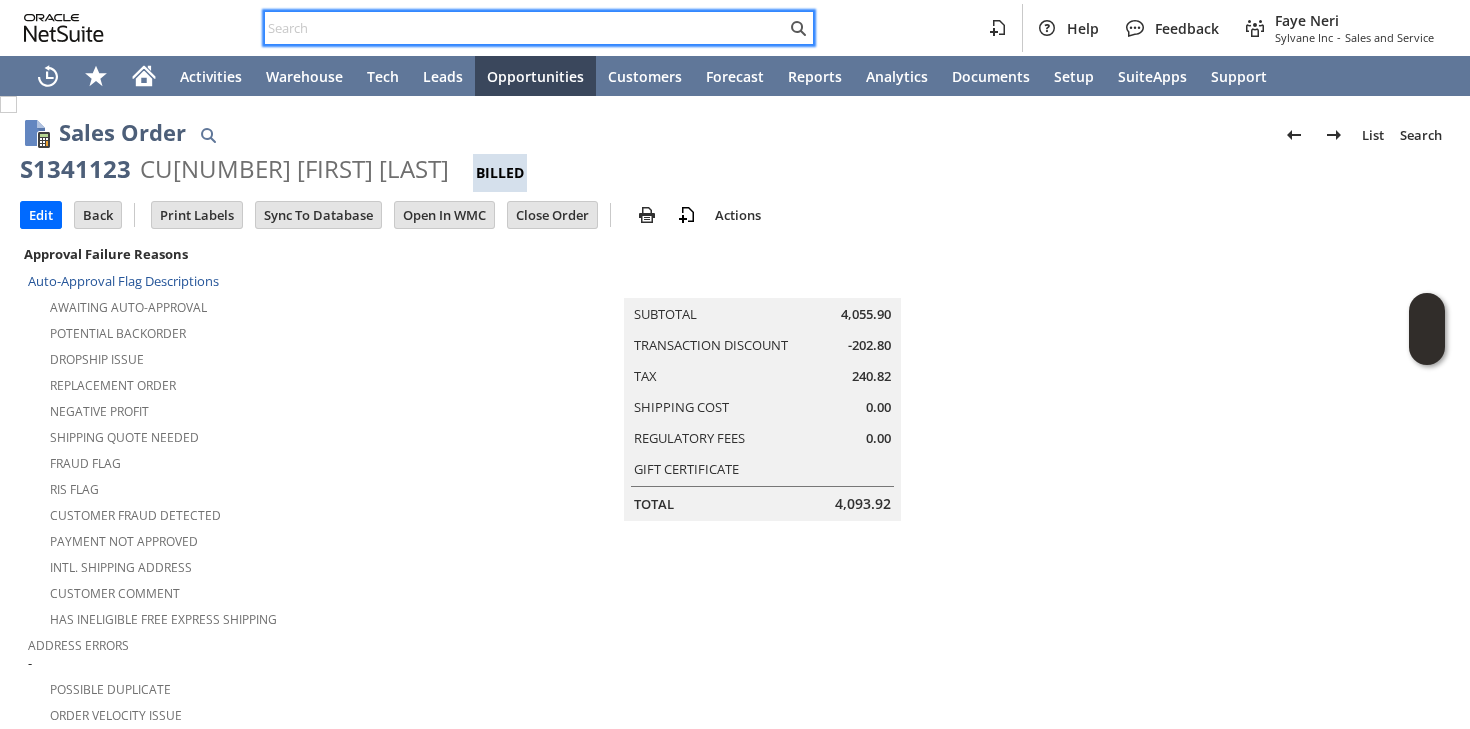 scroll, scrollTop: 0, scrollLeft: 0, axis: both 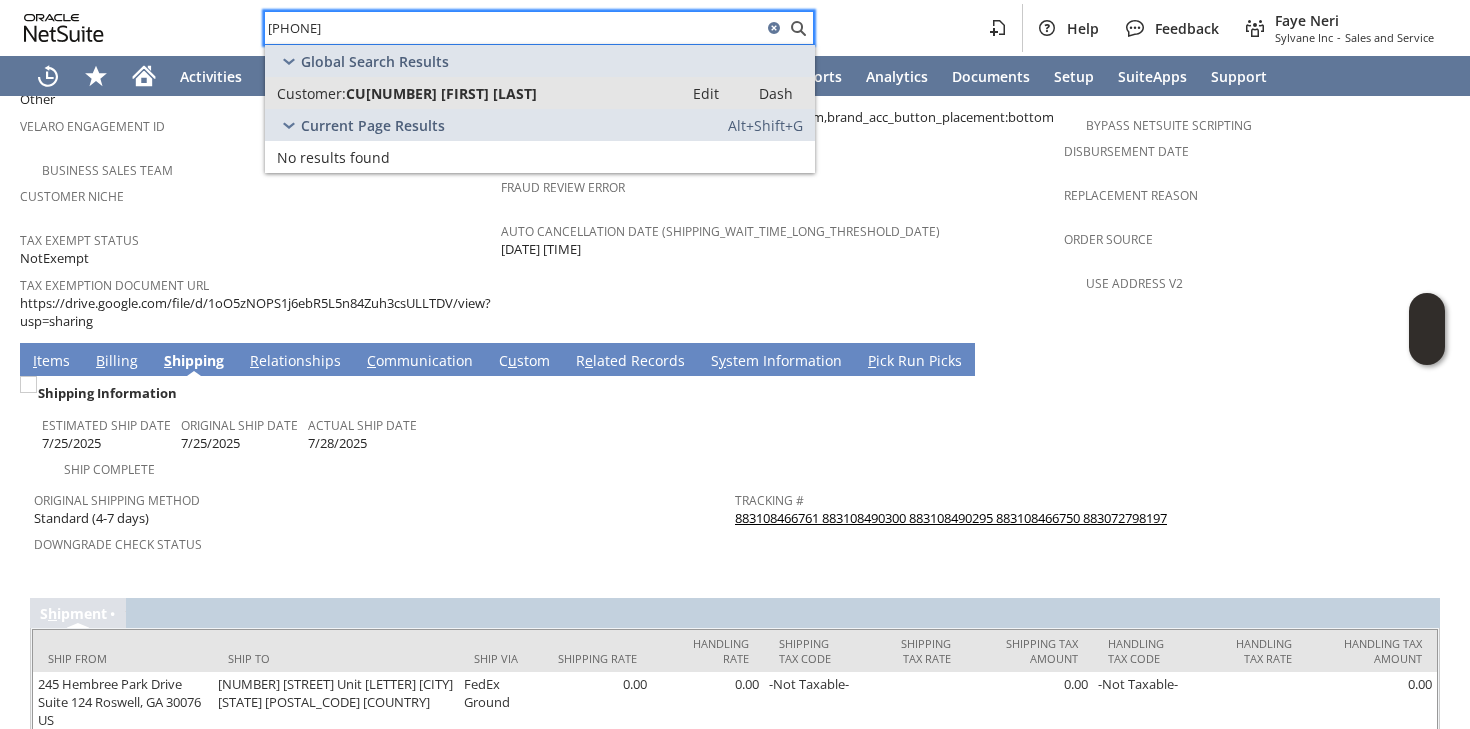 type on "[PHONE]" 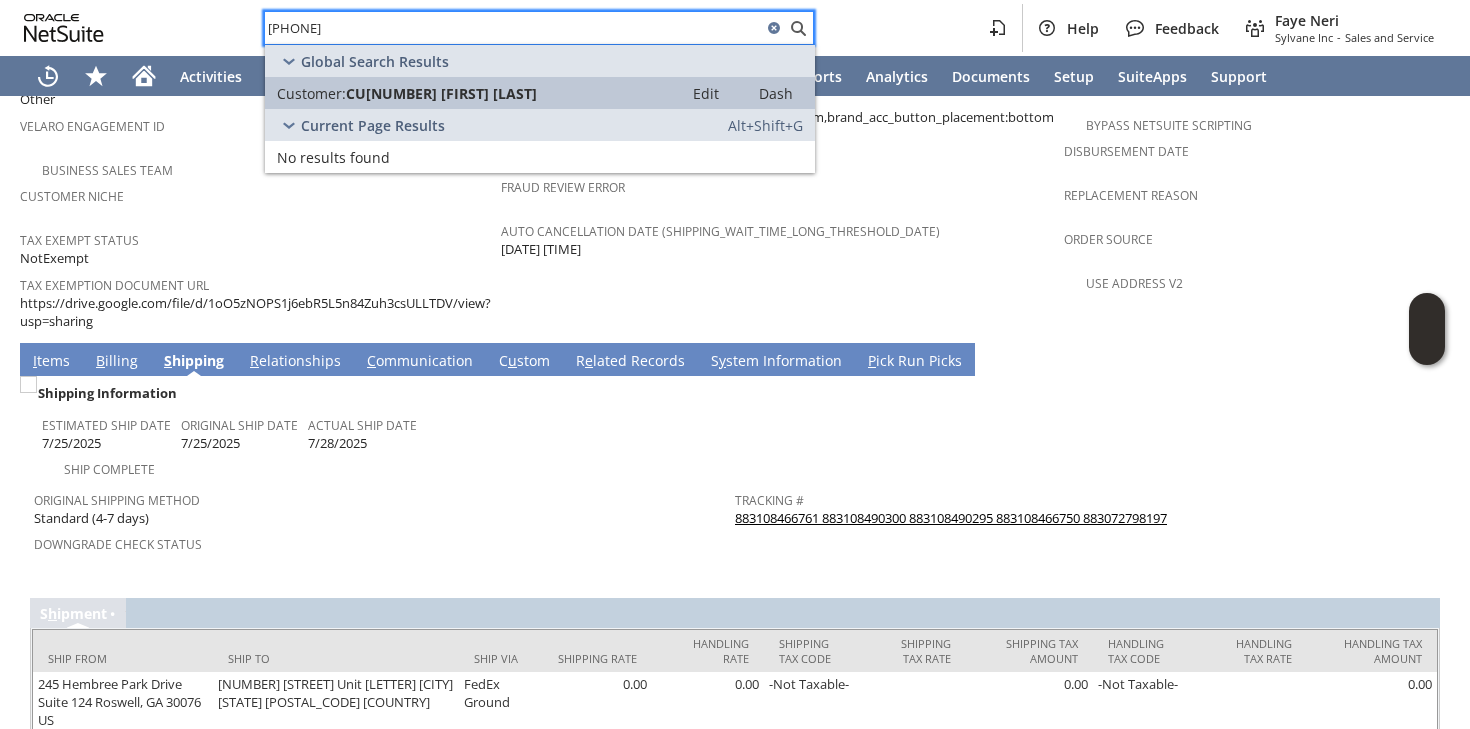 click on "CU[NUMBER] [FIRST] [LAST]" at bounding box center [441, 93] 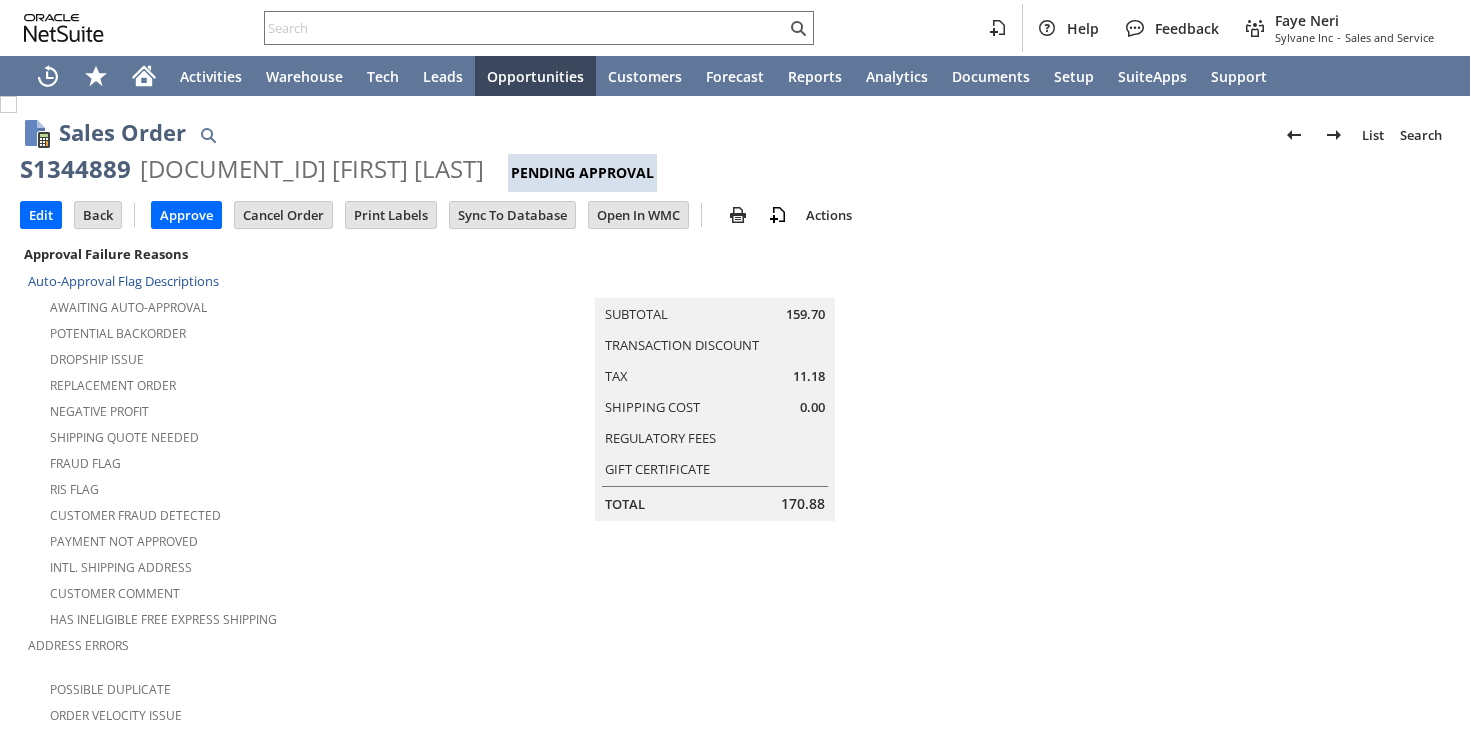scroll, scrollTop: 0, scrollLeft: 0, axis: both 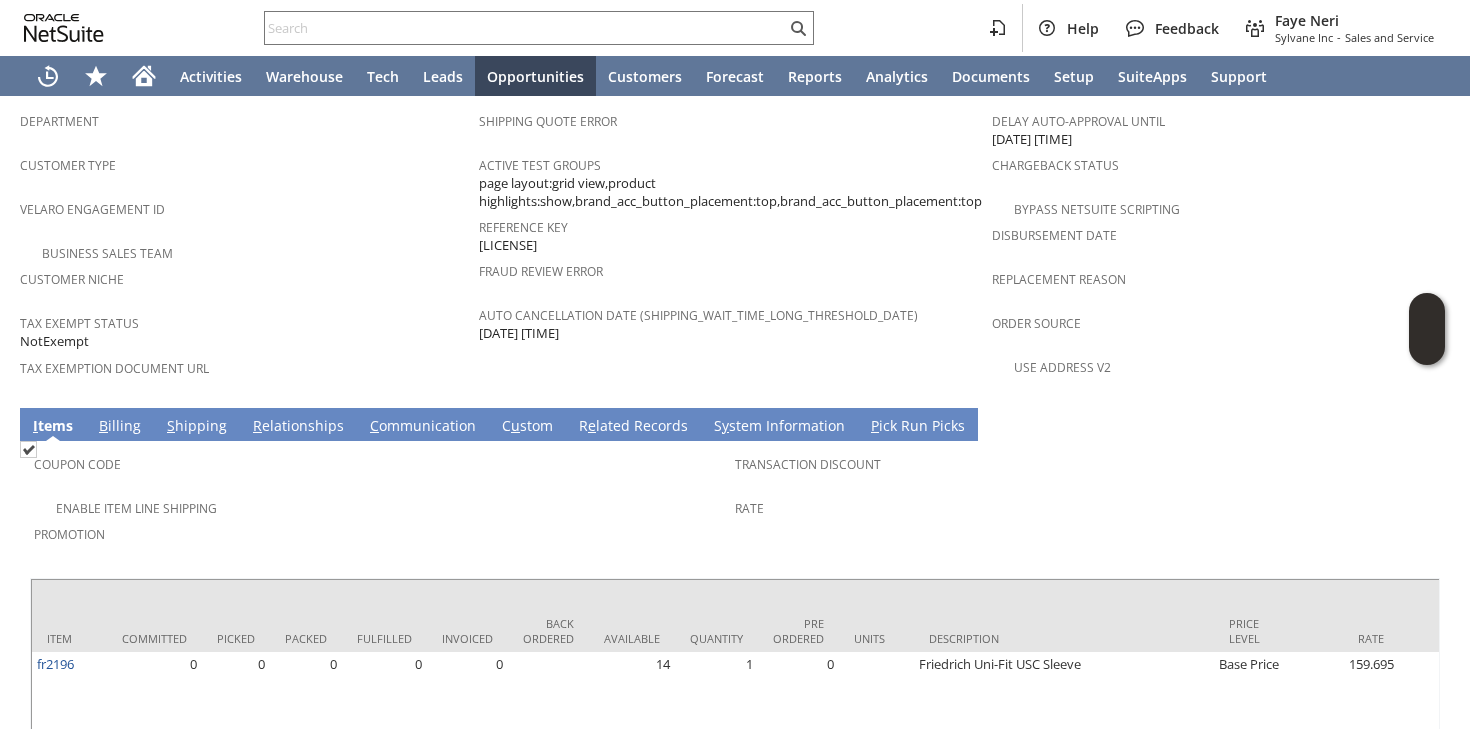 click on "S" at bounding box center (171, 425) 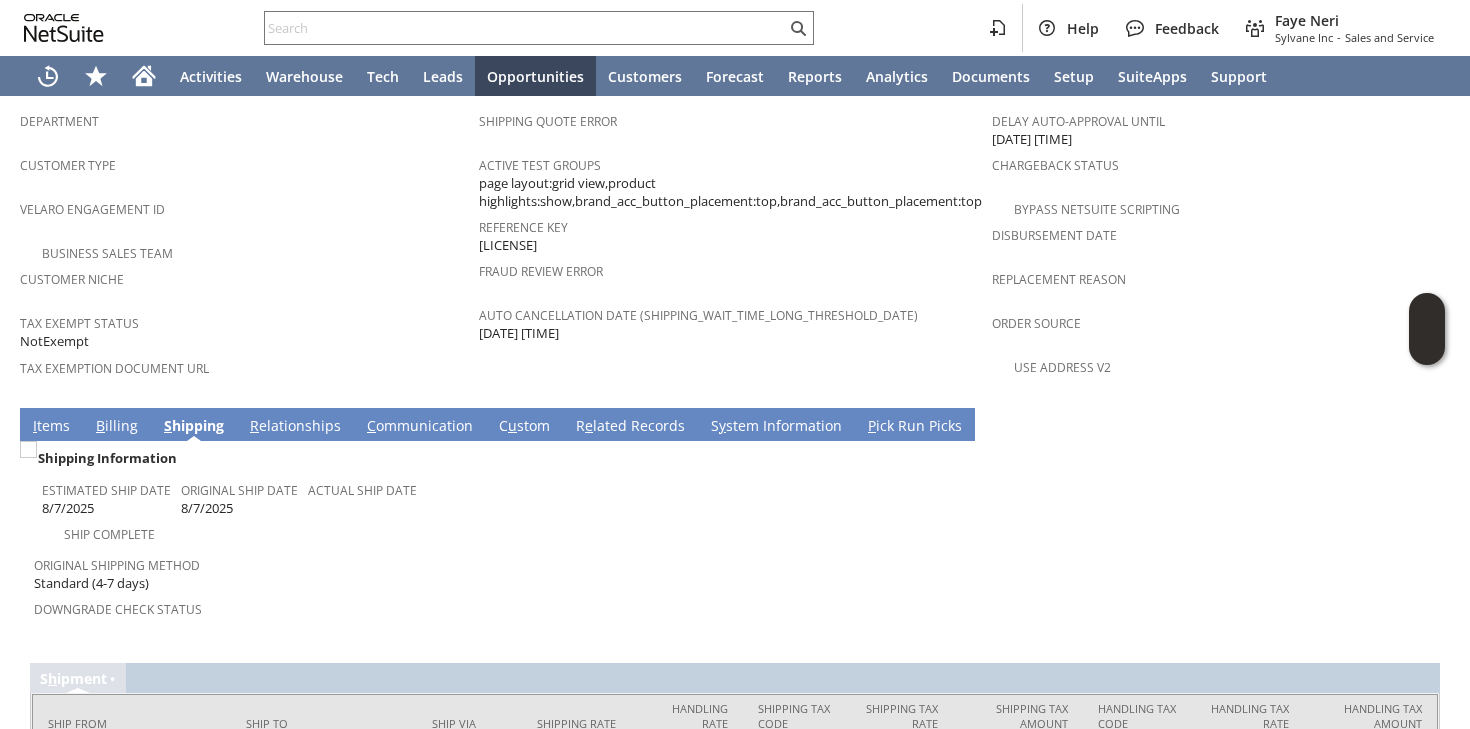 scroll, scrollTop: 1329, scrollLeft: 0, axis: vertical 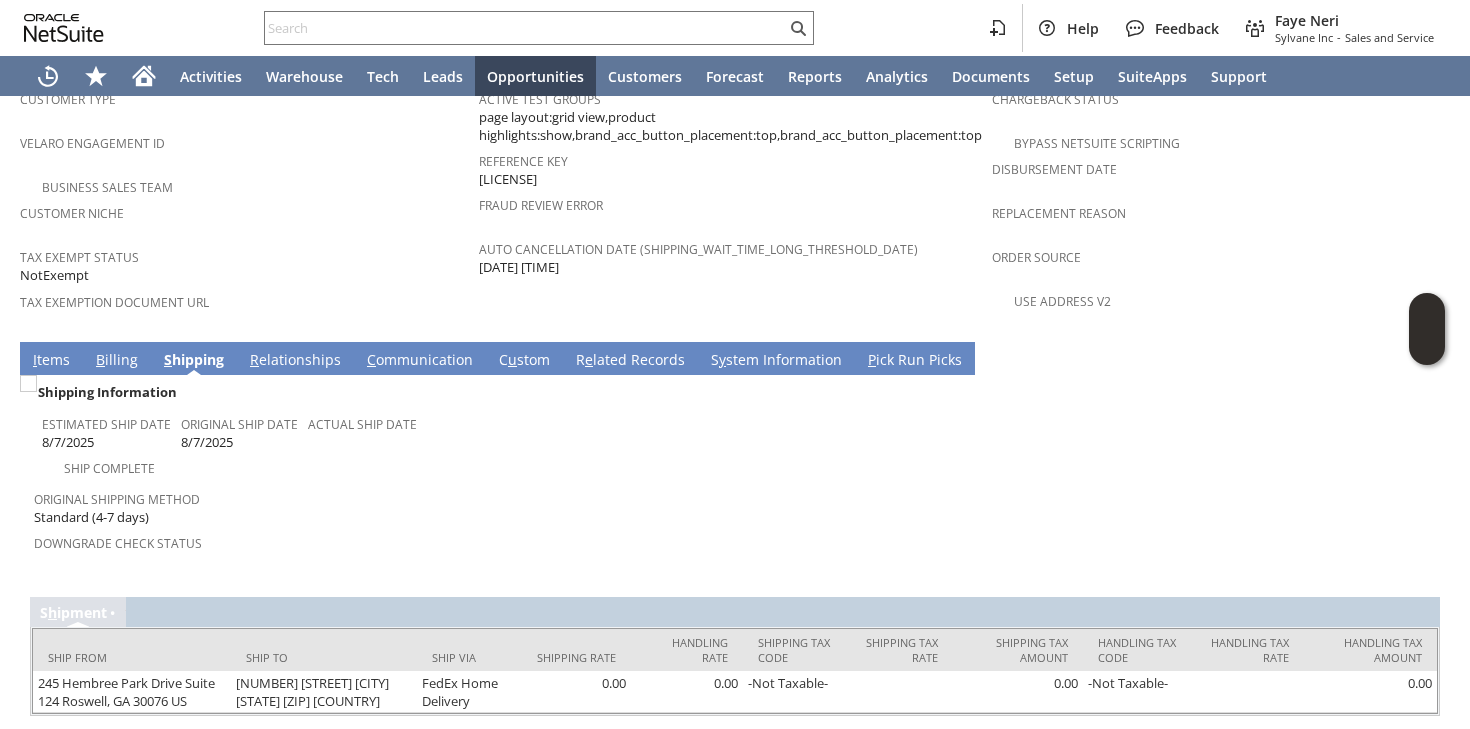 click on "B illing" at bounding box center (117, 361) 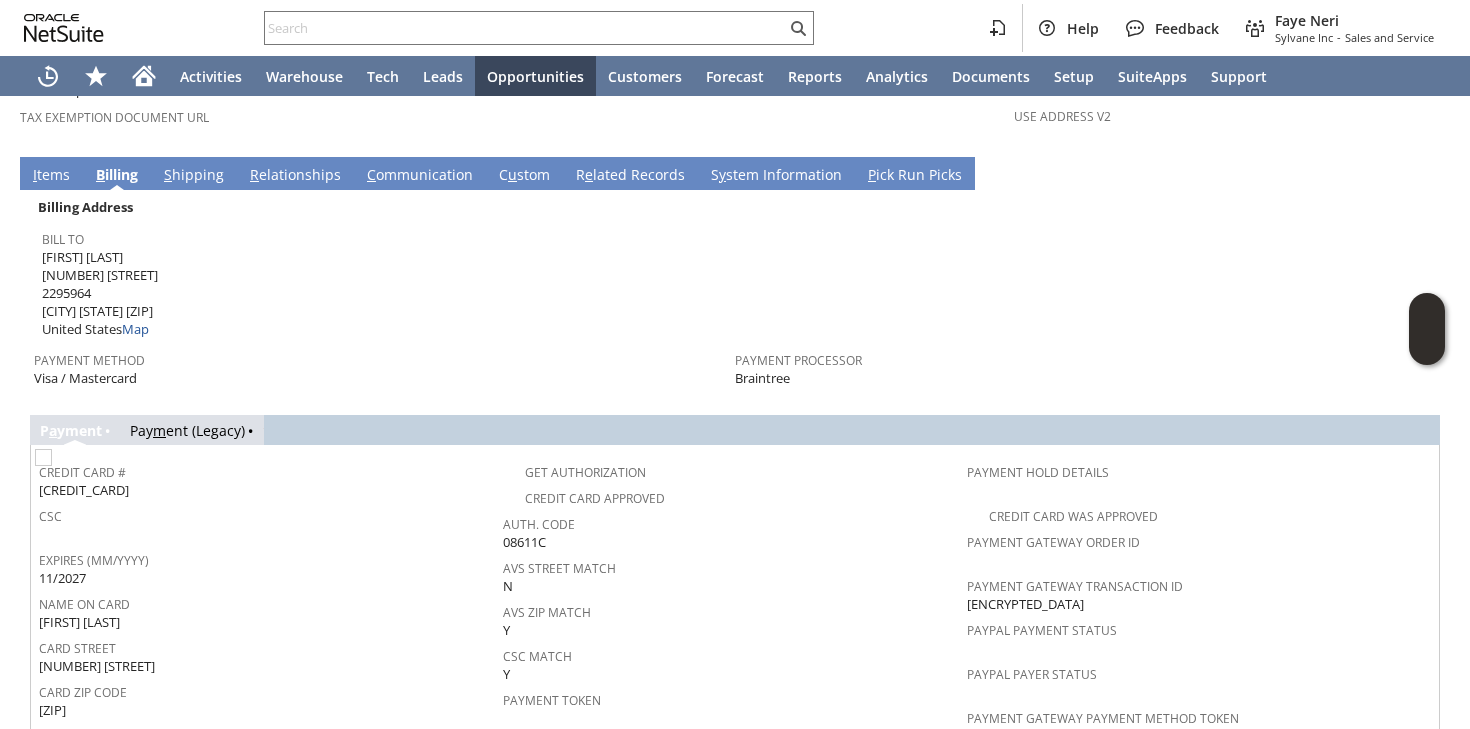 scroll, scrollTop: 1586, scrollLeft: 0, axis: vertical 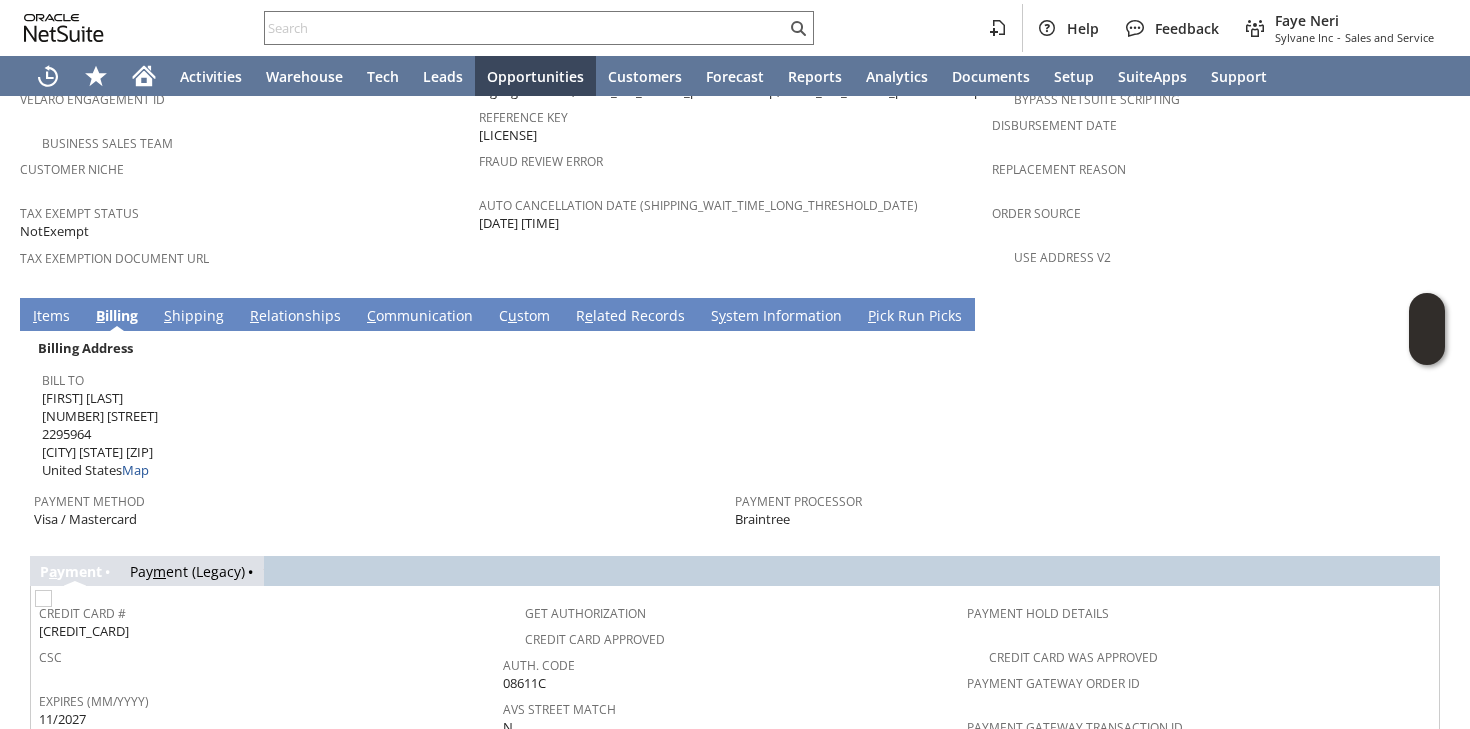 click on "S hipping" at bounding box center [194, 317] 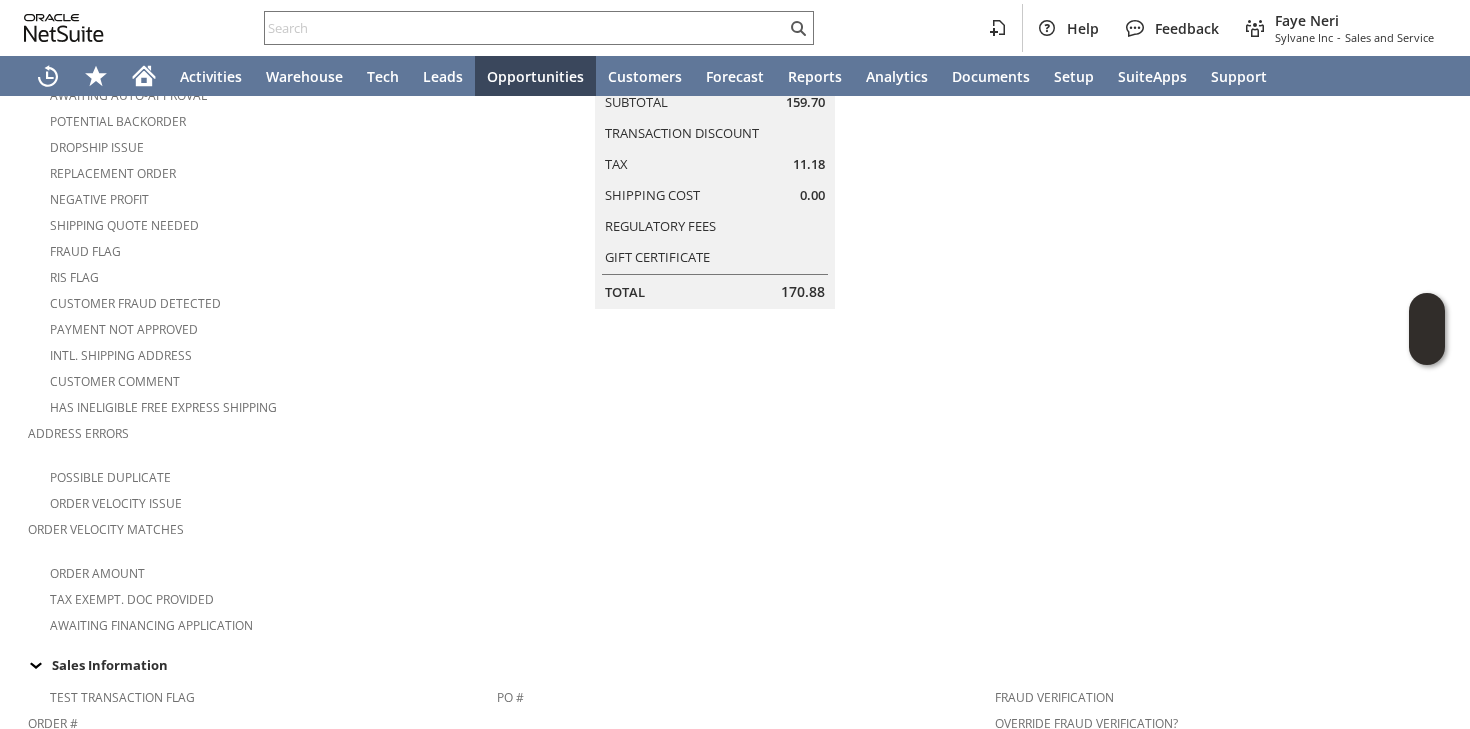 scroll, scrollTop: 0, scrollLeft: 0, axis: both 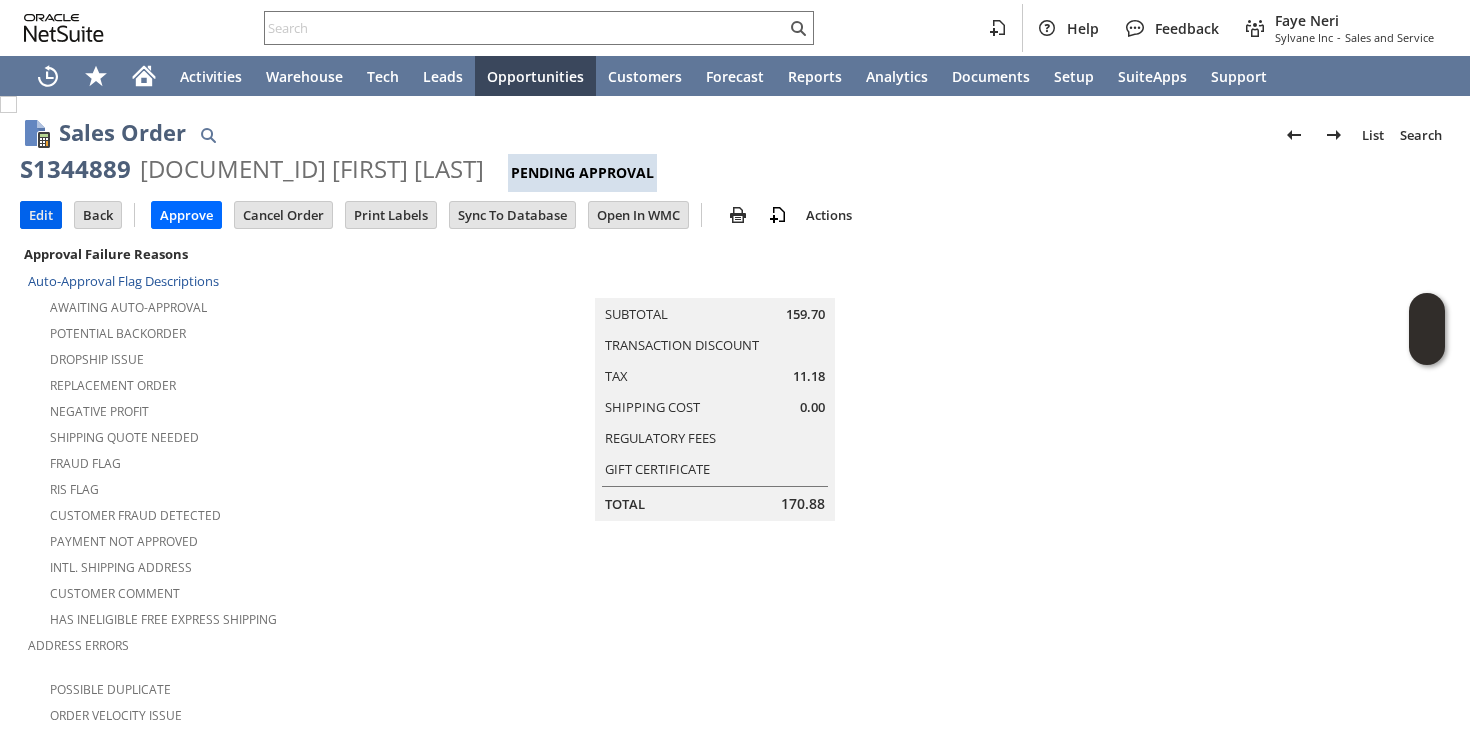 click on "Edit" at bounding box center [41, 215] 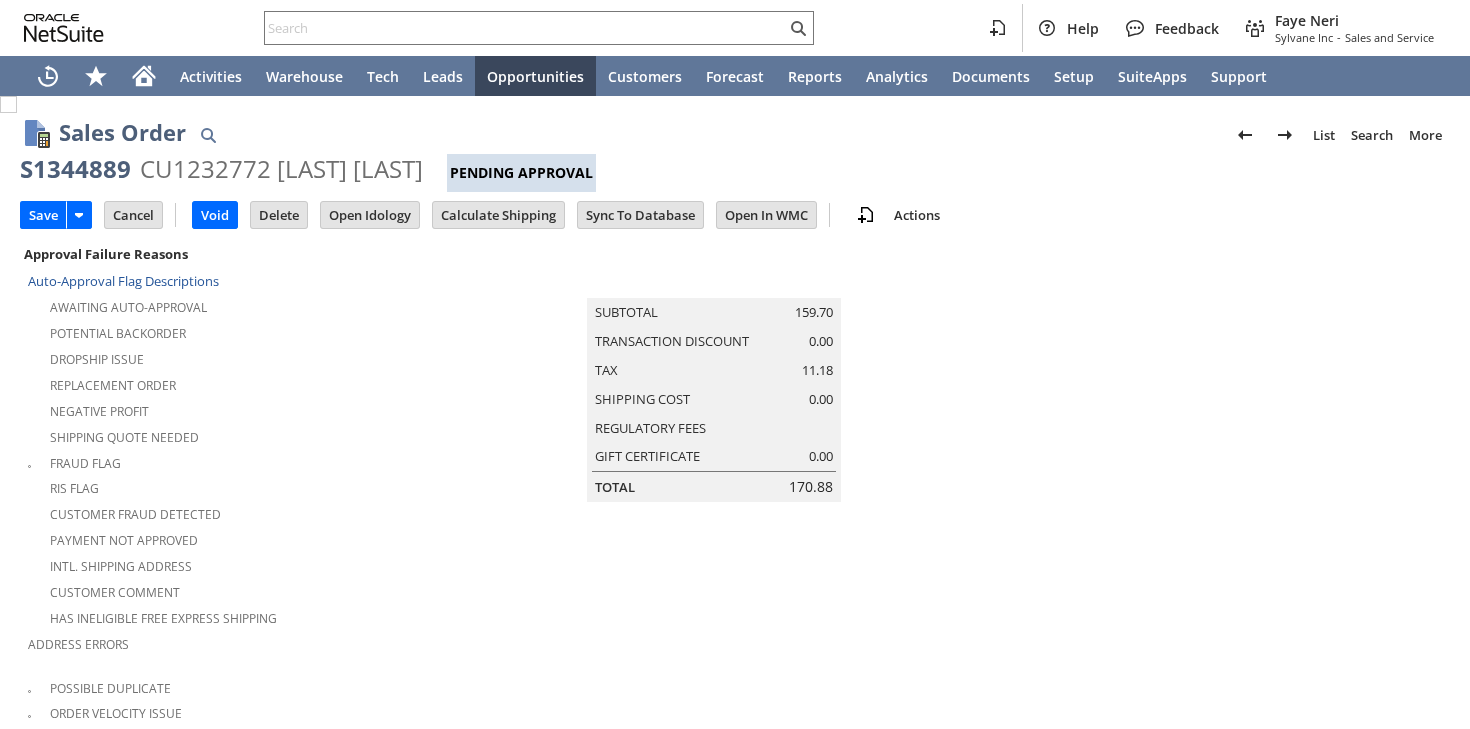 scroll, scrollTop: 0, scrollLeft: 0, axis: both 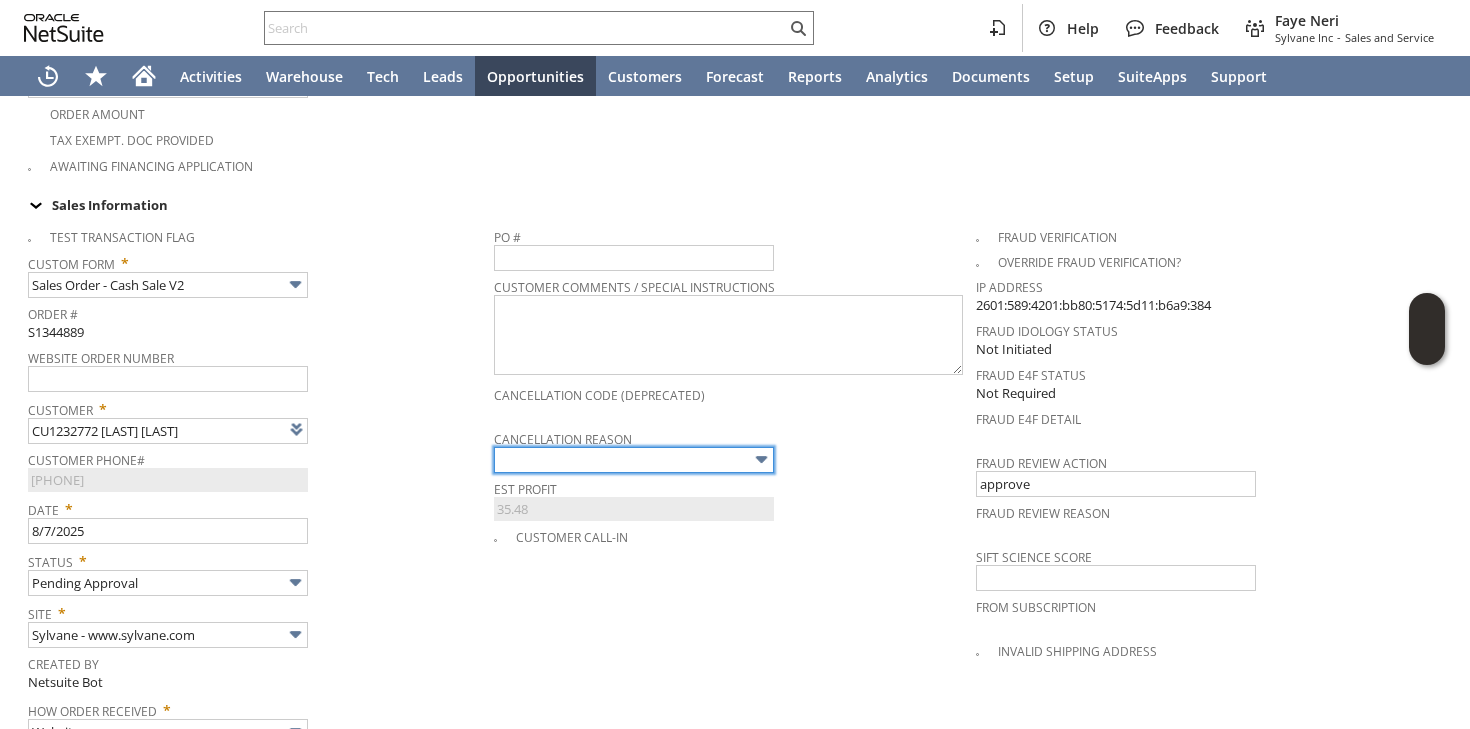 click at bounding box center [634, 460] 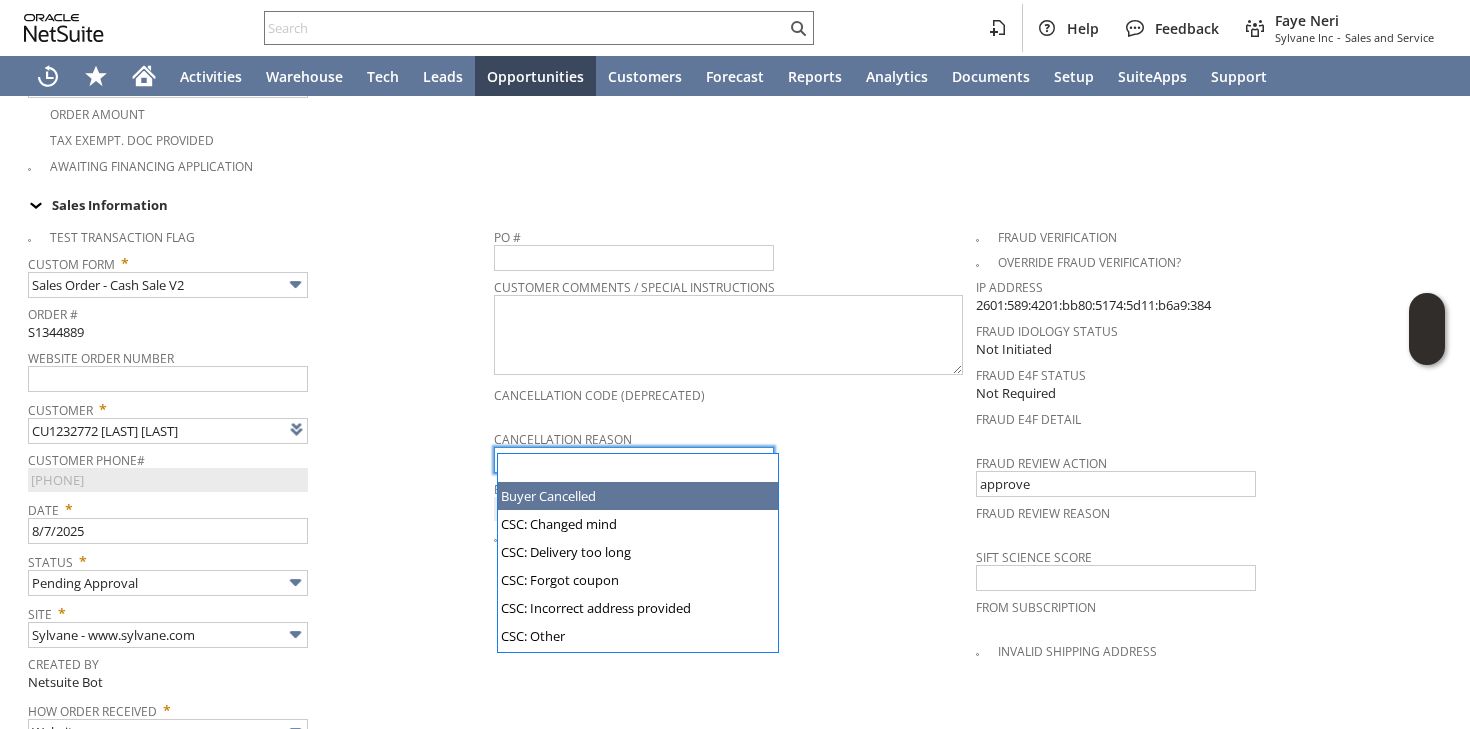type on "Buyer Cancelled" 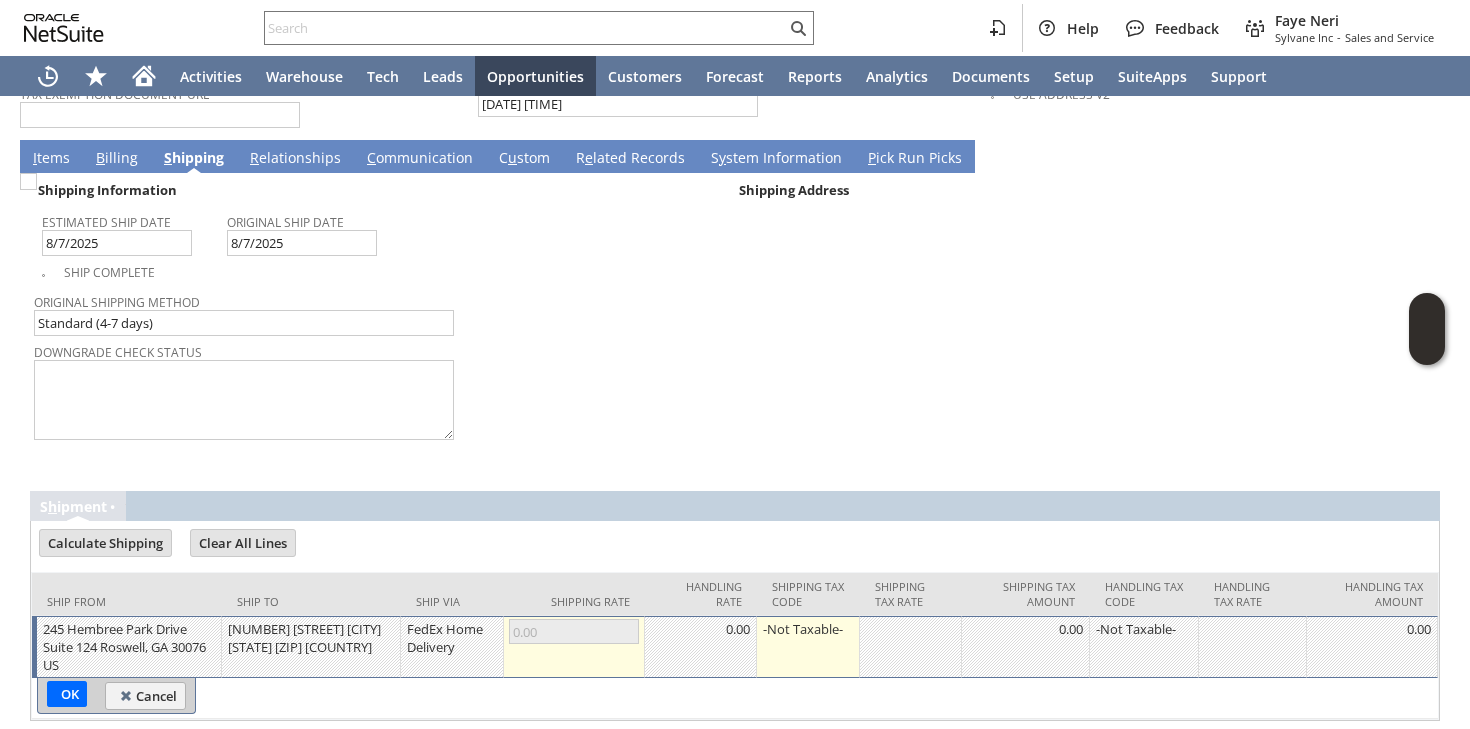 scroll, scrollTop: 1766, scrollLeft: 0, axis: vertical 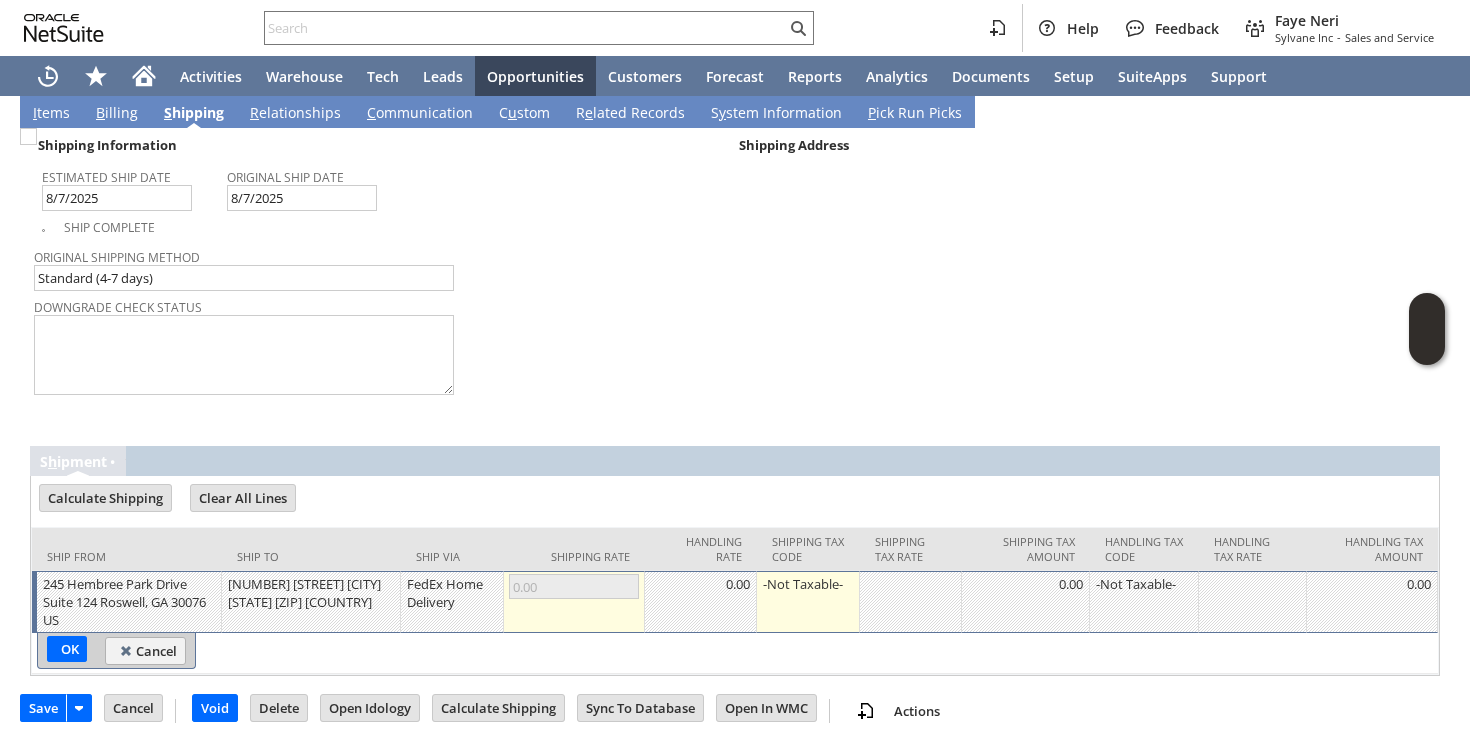 click on "Return Tracking #" at bounding box center [1080, 298] 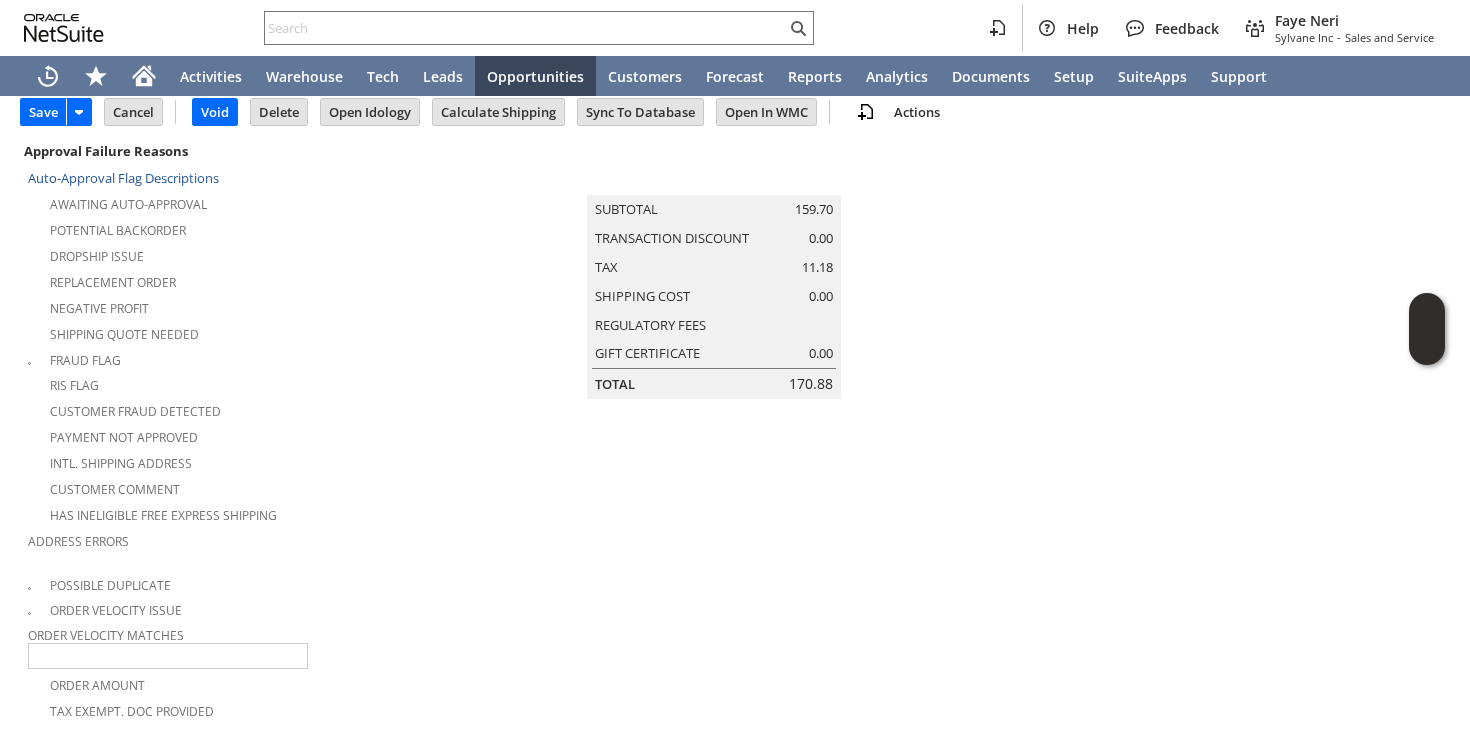 scroll, scrollTop: 0, scrollLeft: 0, axis: both 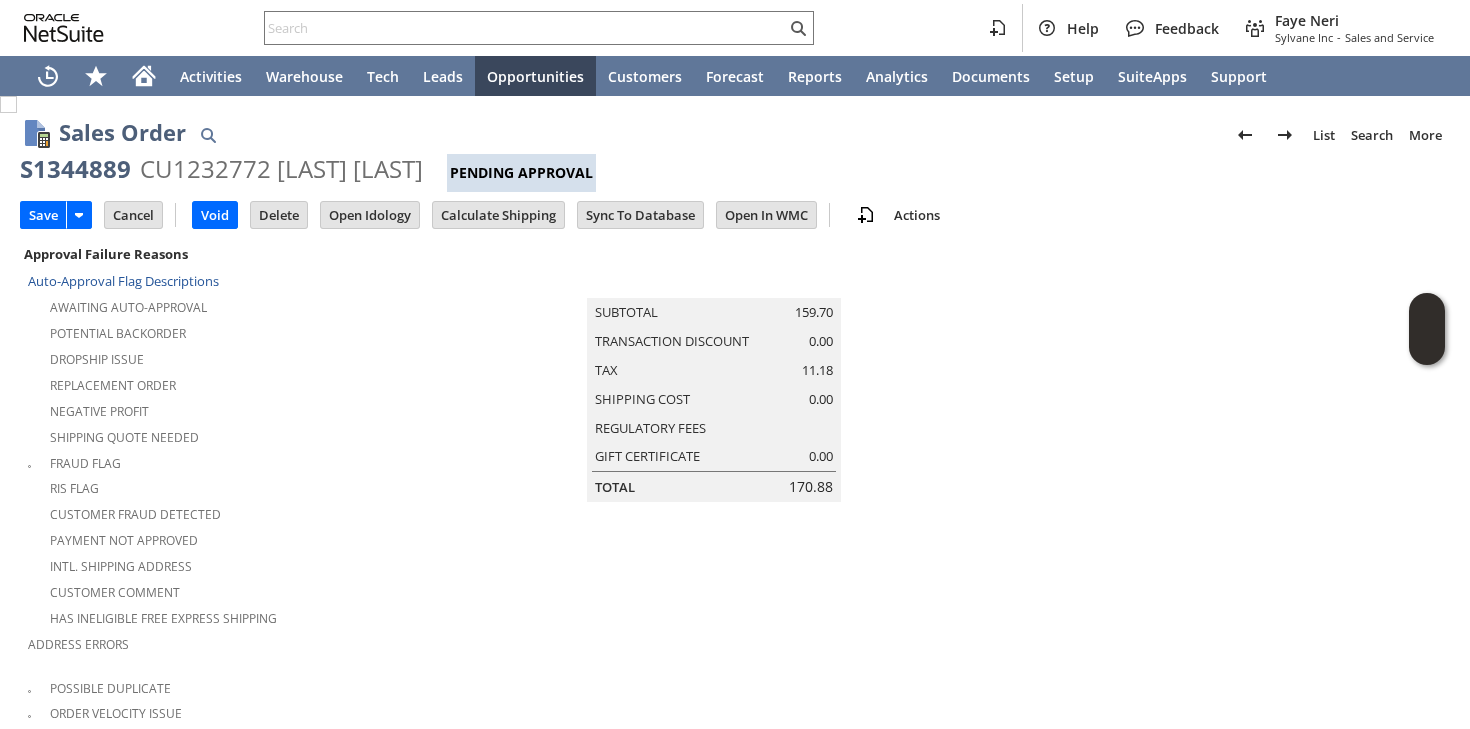 click on "Fraud Flag" at bounding box center (253, 460) 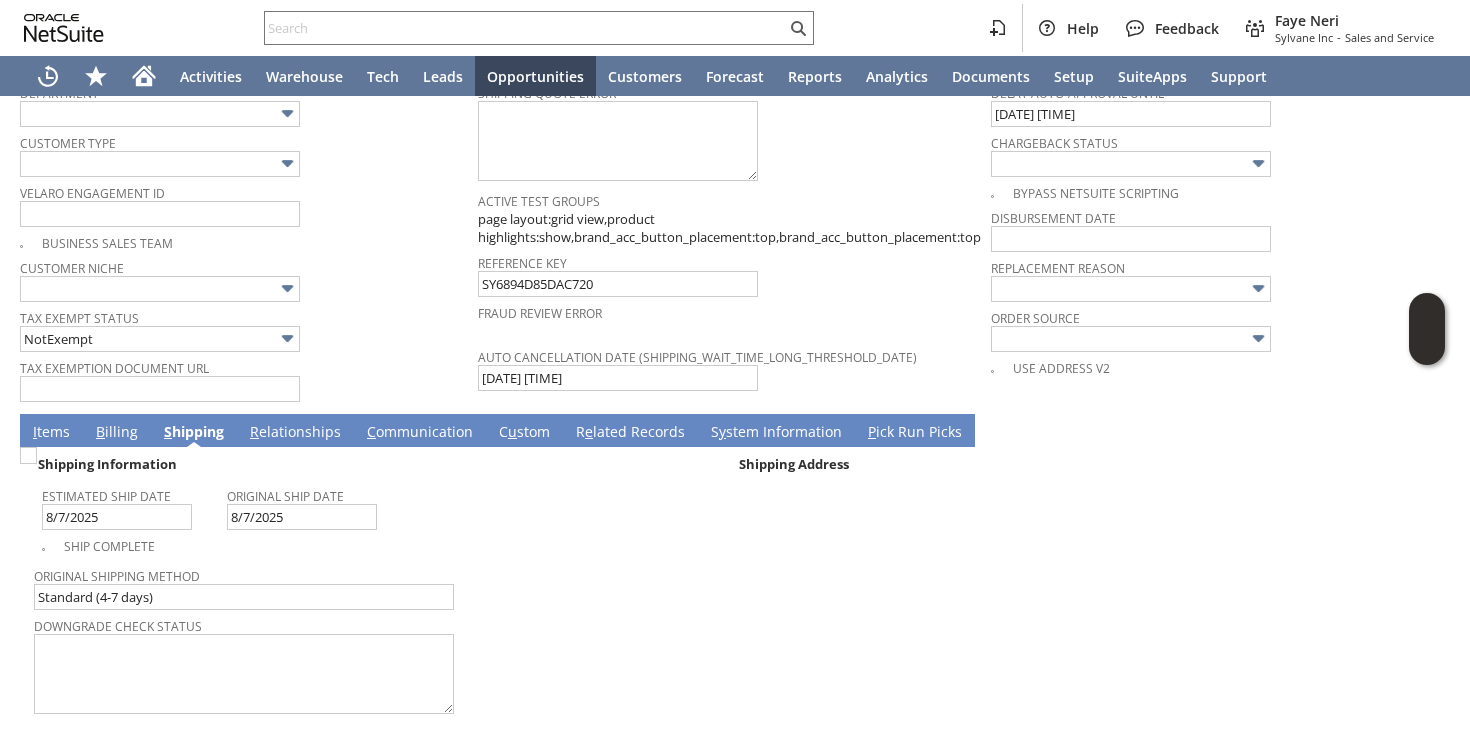 click on "Tax Exempt Status
NotExempt" at bounding box center [244, 328] 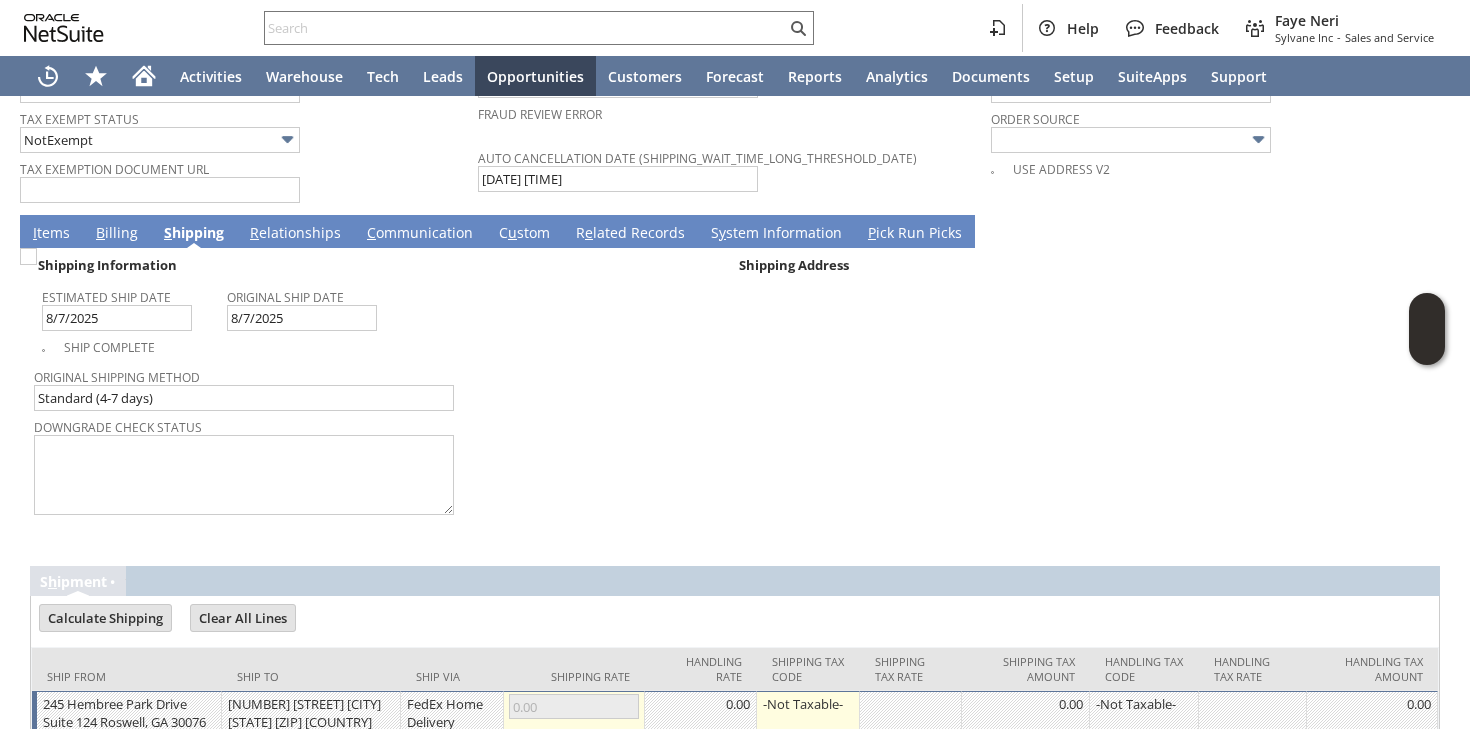 scroll, scrollTop: 1766, scrollLeft: 0, axis: vertical 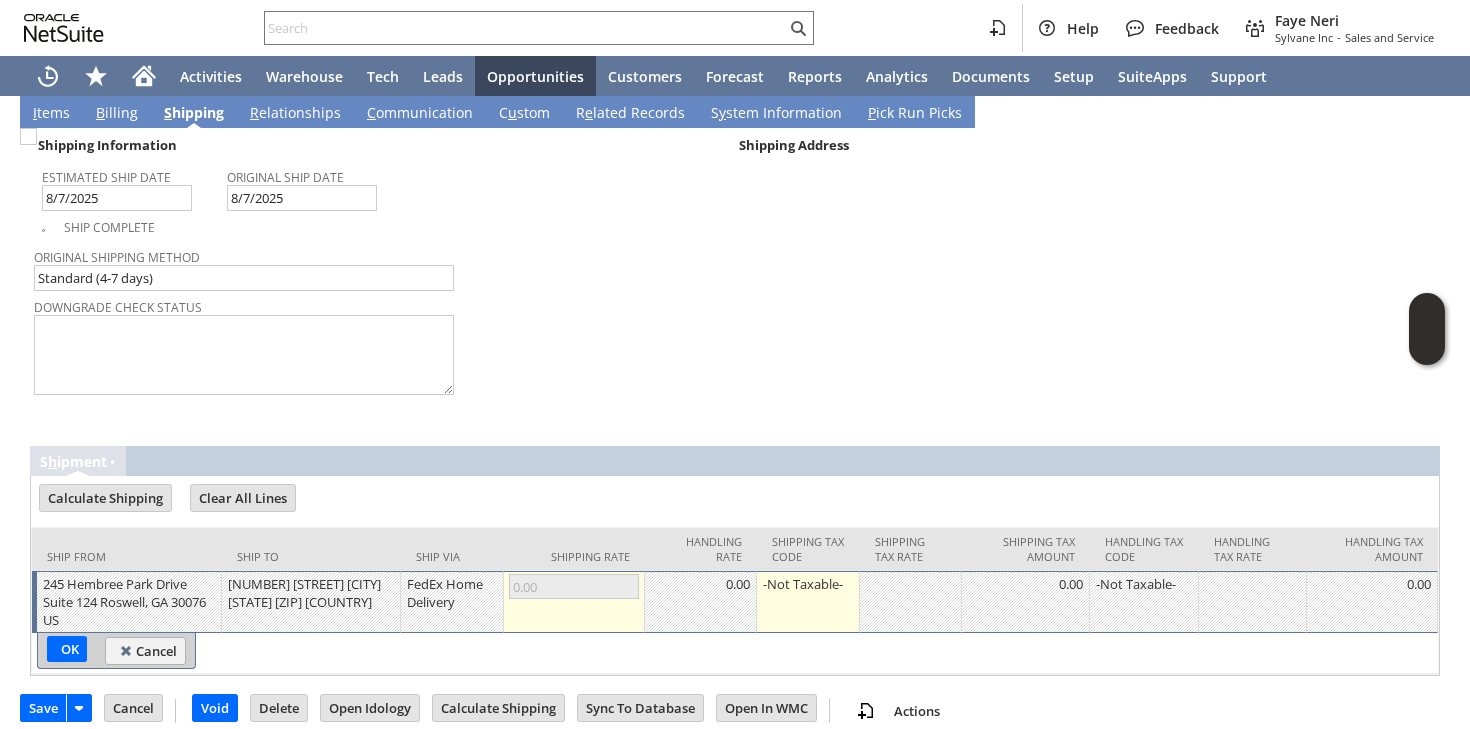 click on "Downgrade Check Status" at bounding box center [379, 346] 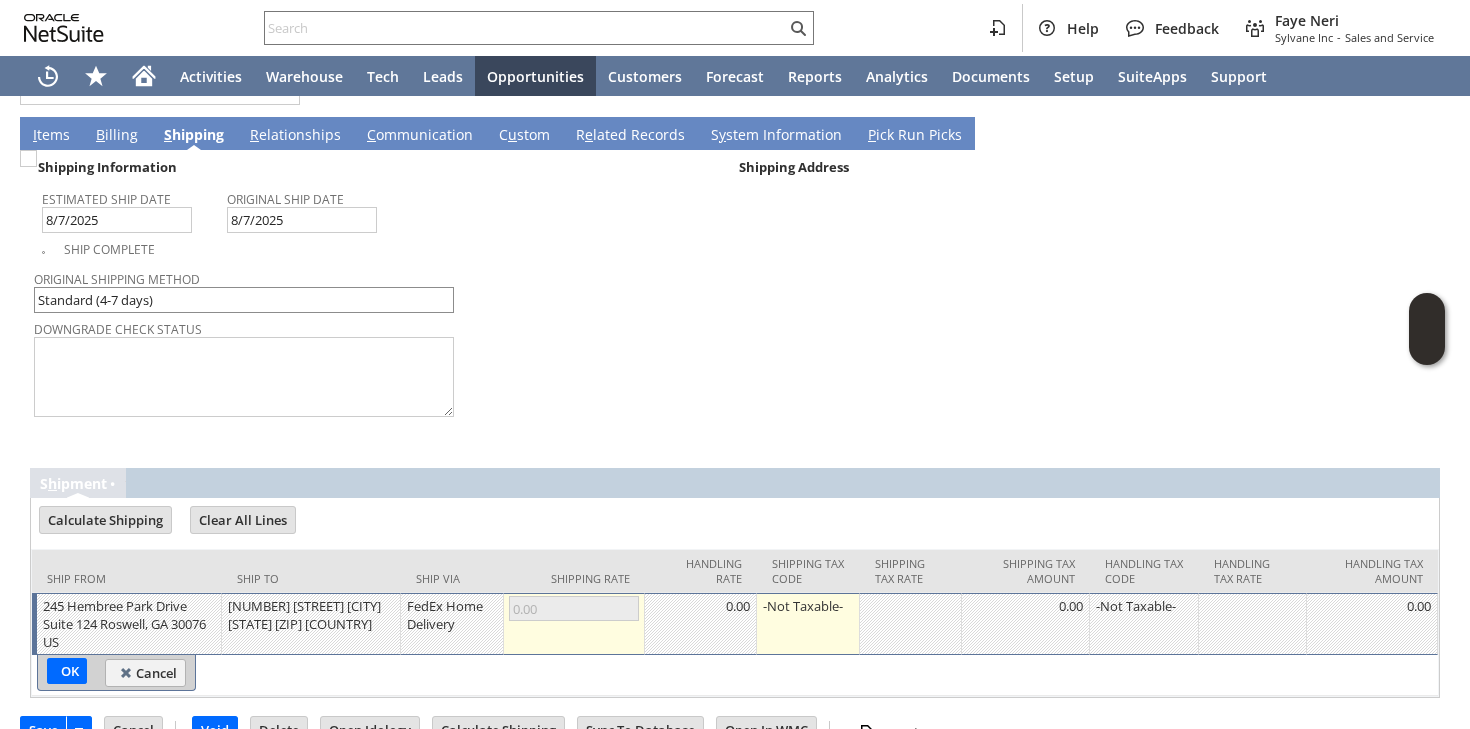 scroll, scrollTop: 1741, scrollLeft: 0, axis: vertical 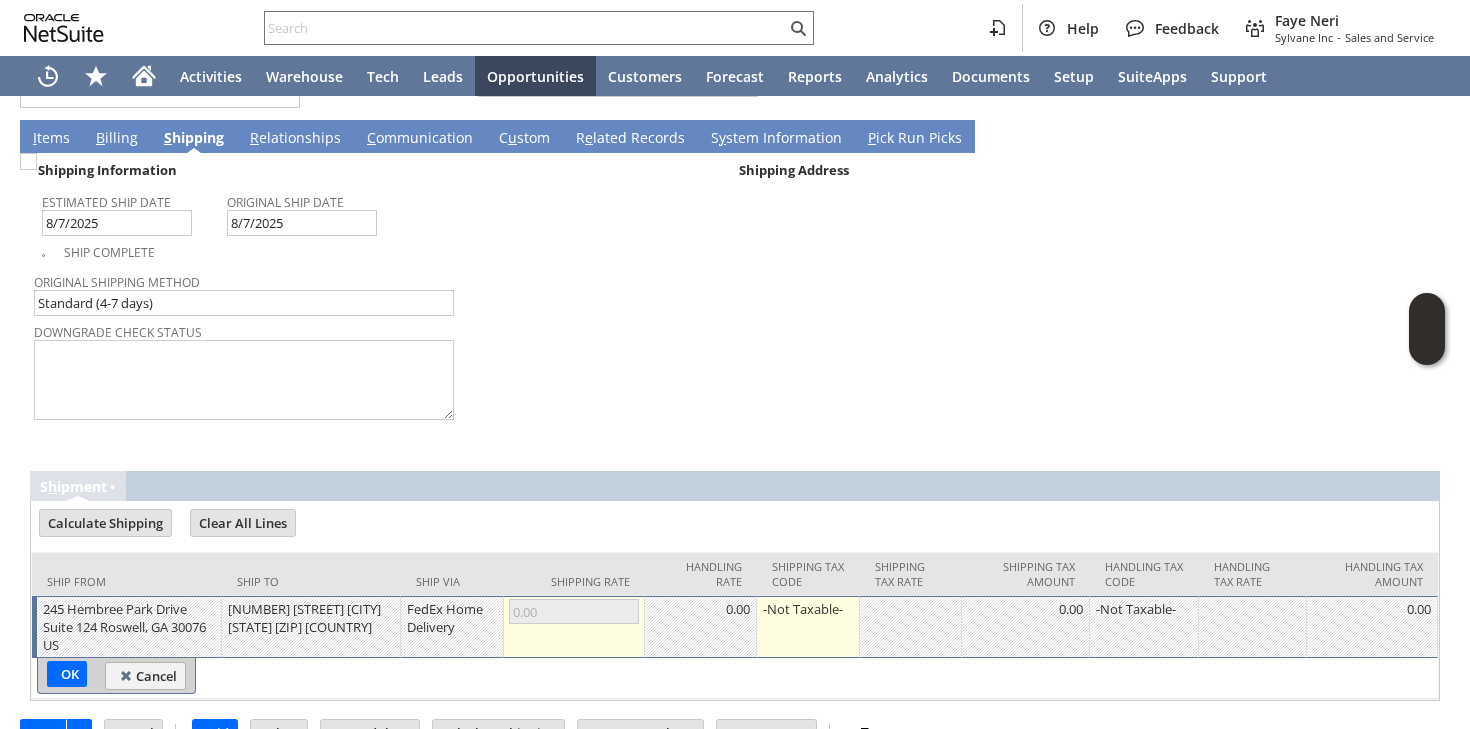 click on "B illing" at bounding box center [117, 139] 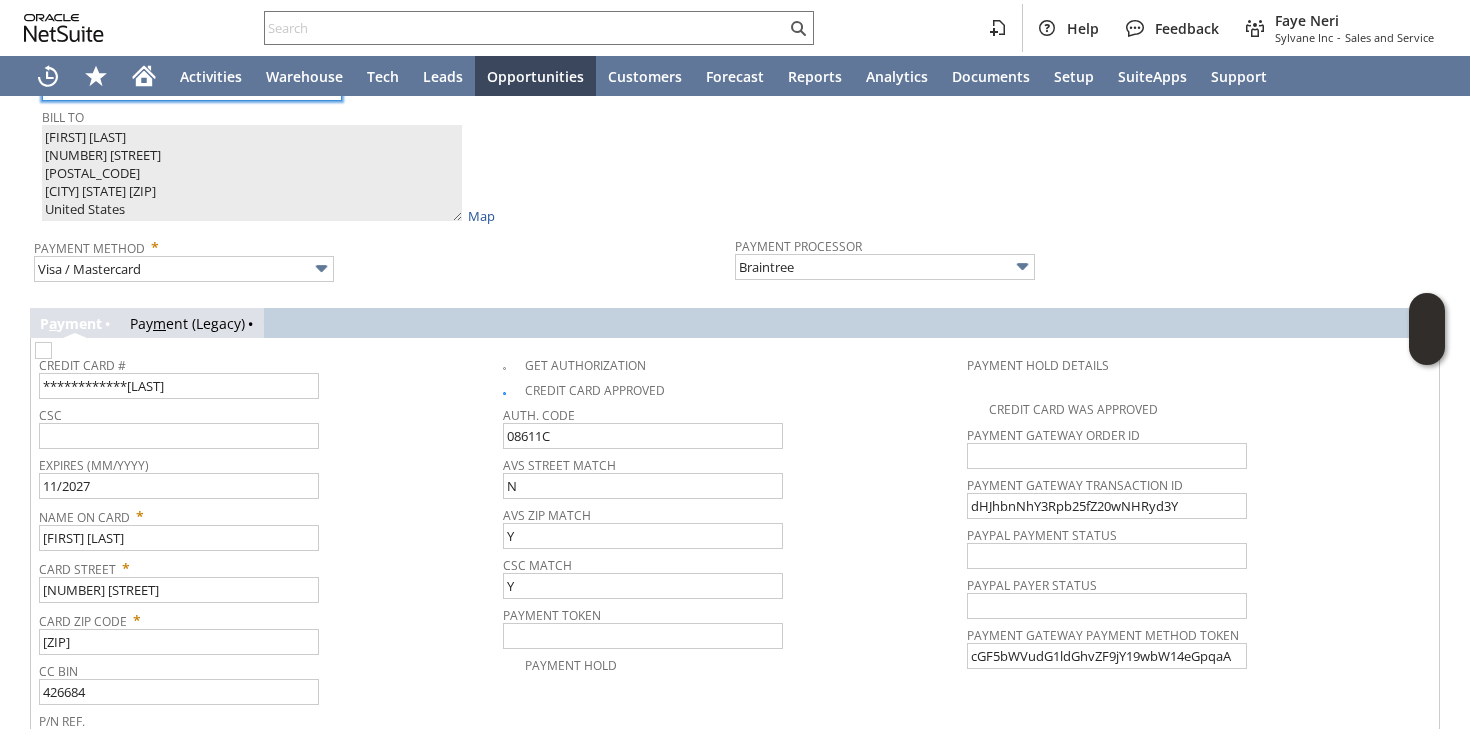 scroll, scrollTop: 1880, scrollLeft: 0, axis: vertical 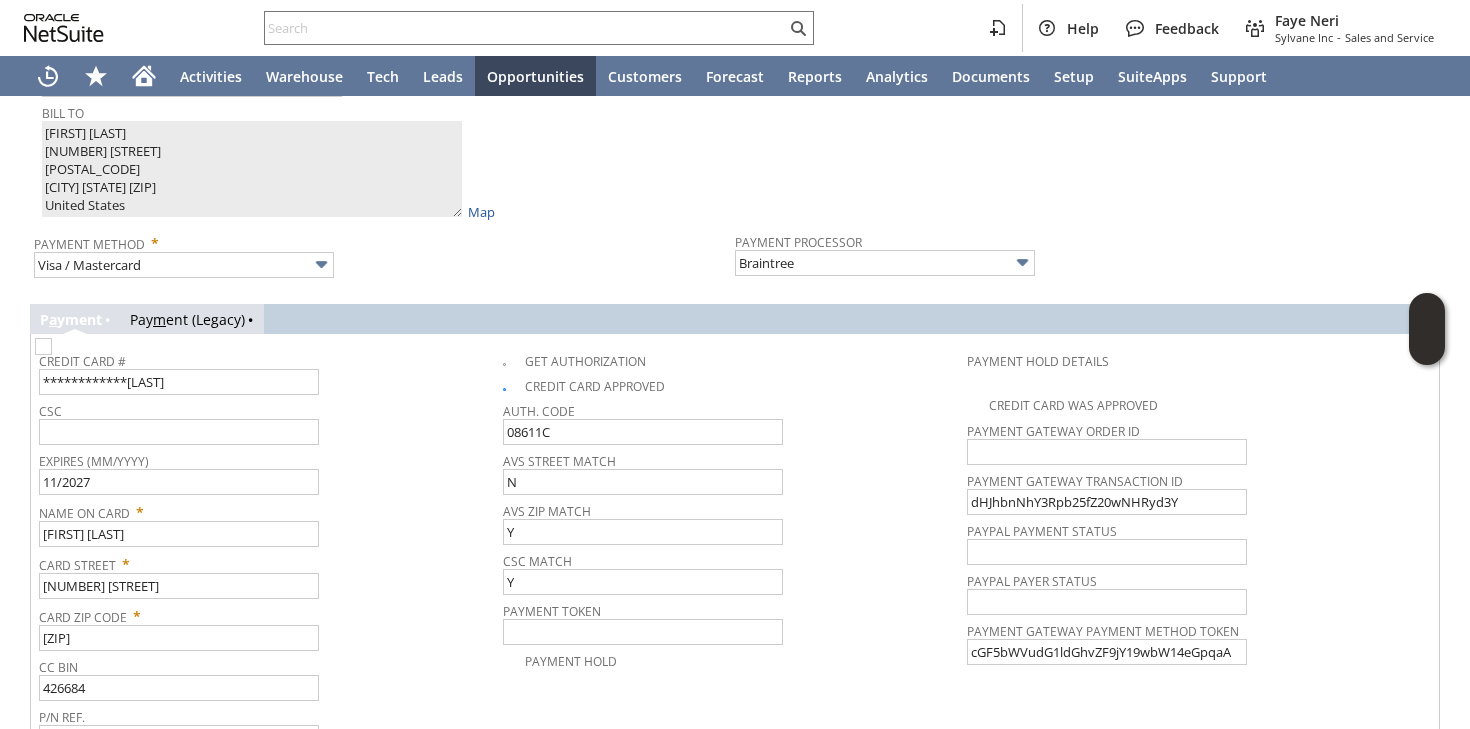 click on "Bill To
Howard Orgel
52 Markham C
2295964
Deerfield Beach FL 33442
United States
Map" at bounding box center (383, 160) 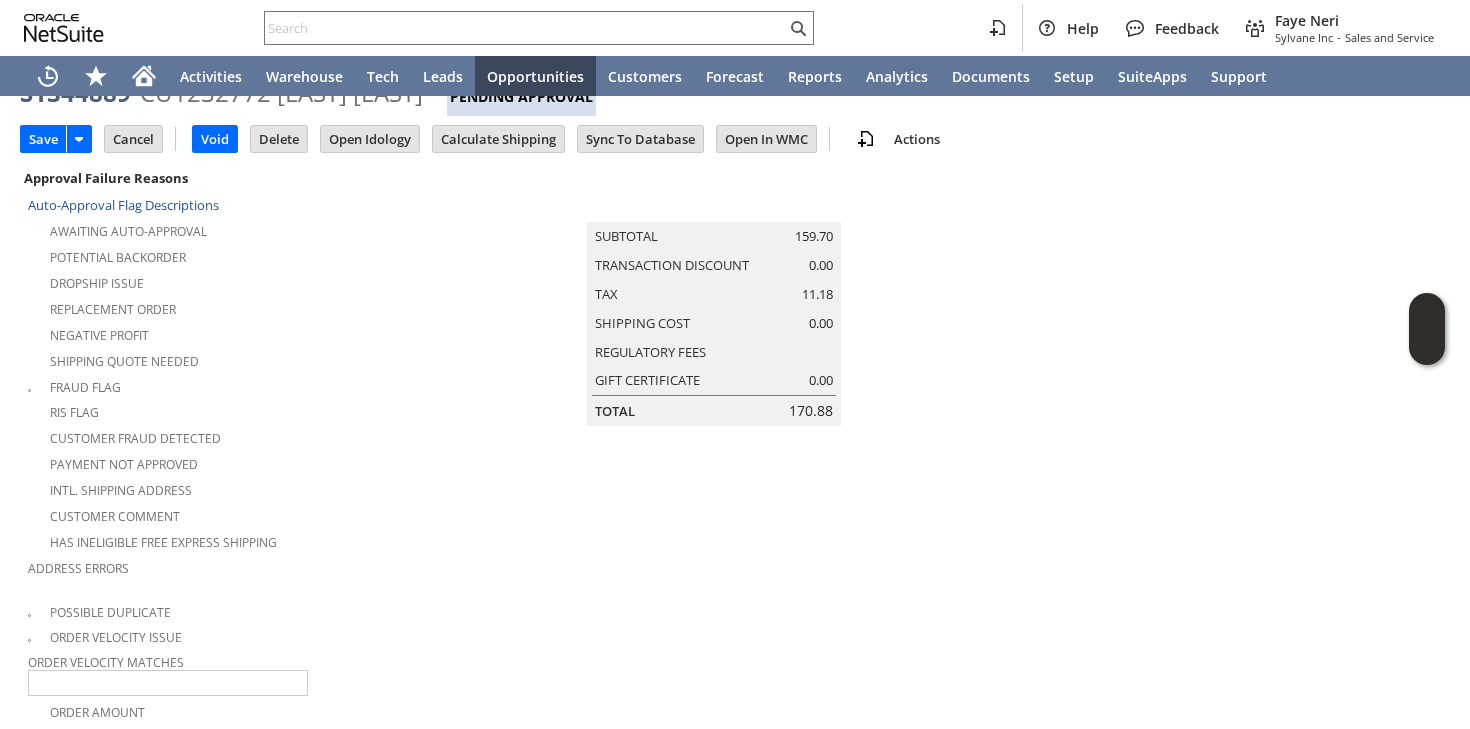 scroll, scrollTop: 0, scrollLeft: 0, axis: both 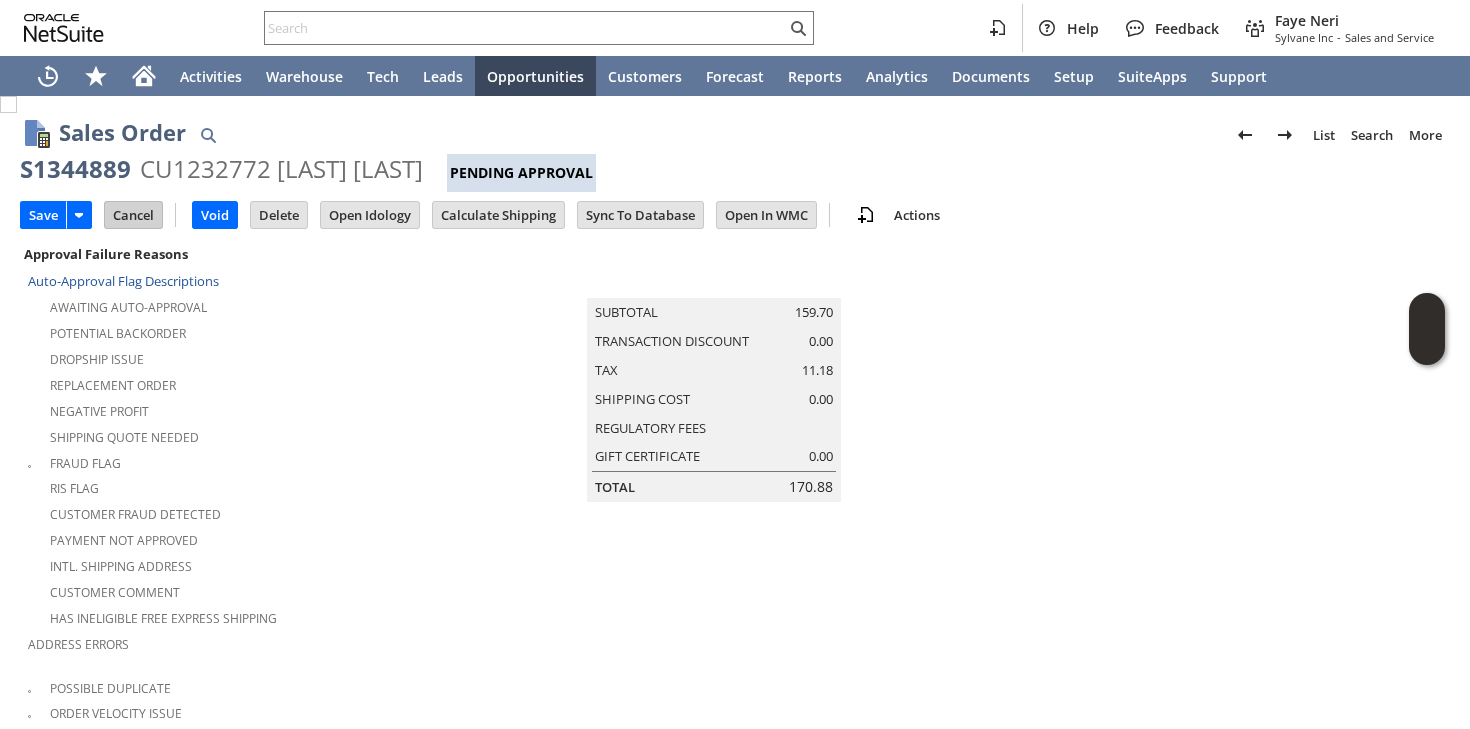 click on "Cancel" at bounding box center (133, 215) 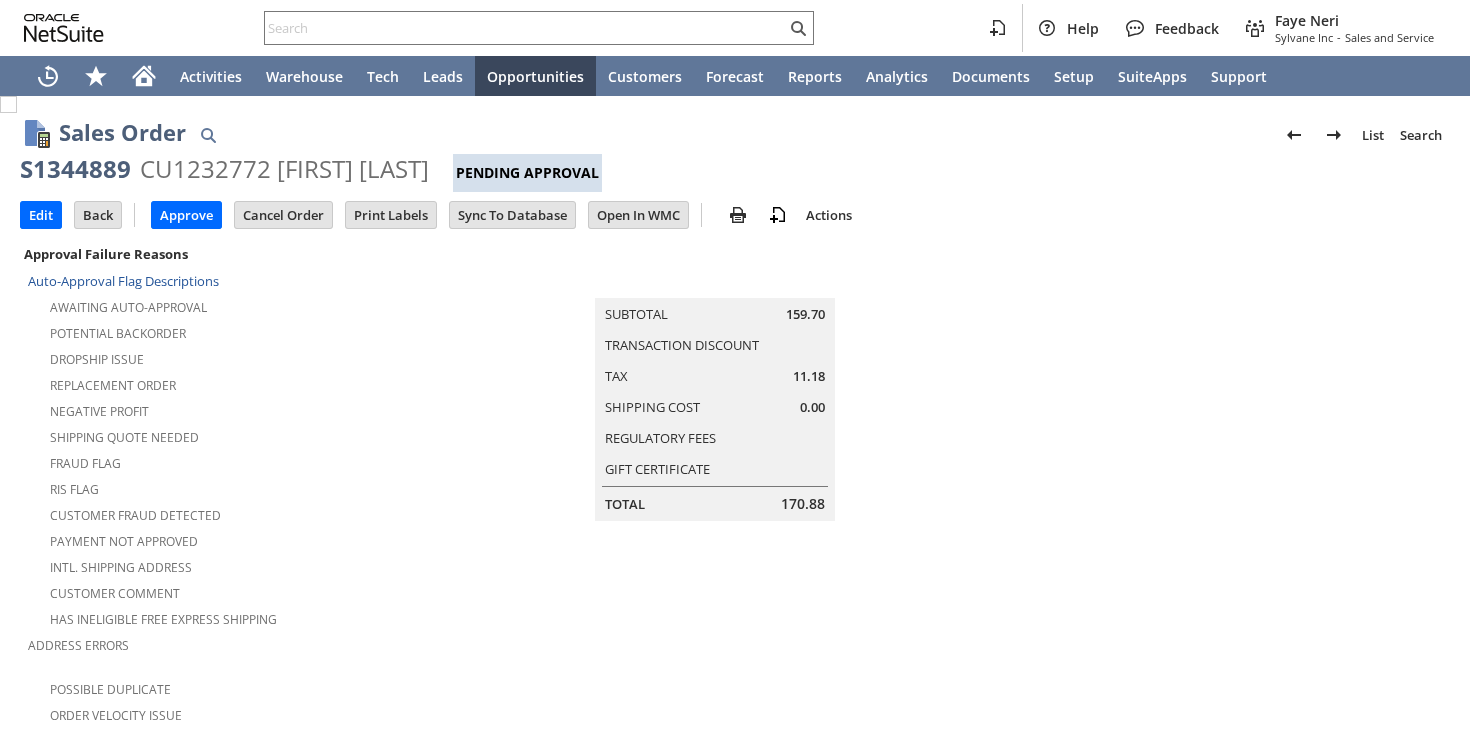 scroll, scrollTop: 0, scrollLeft: 0, axis: both 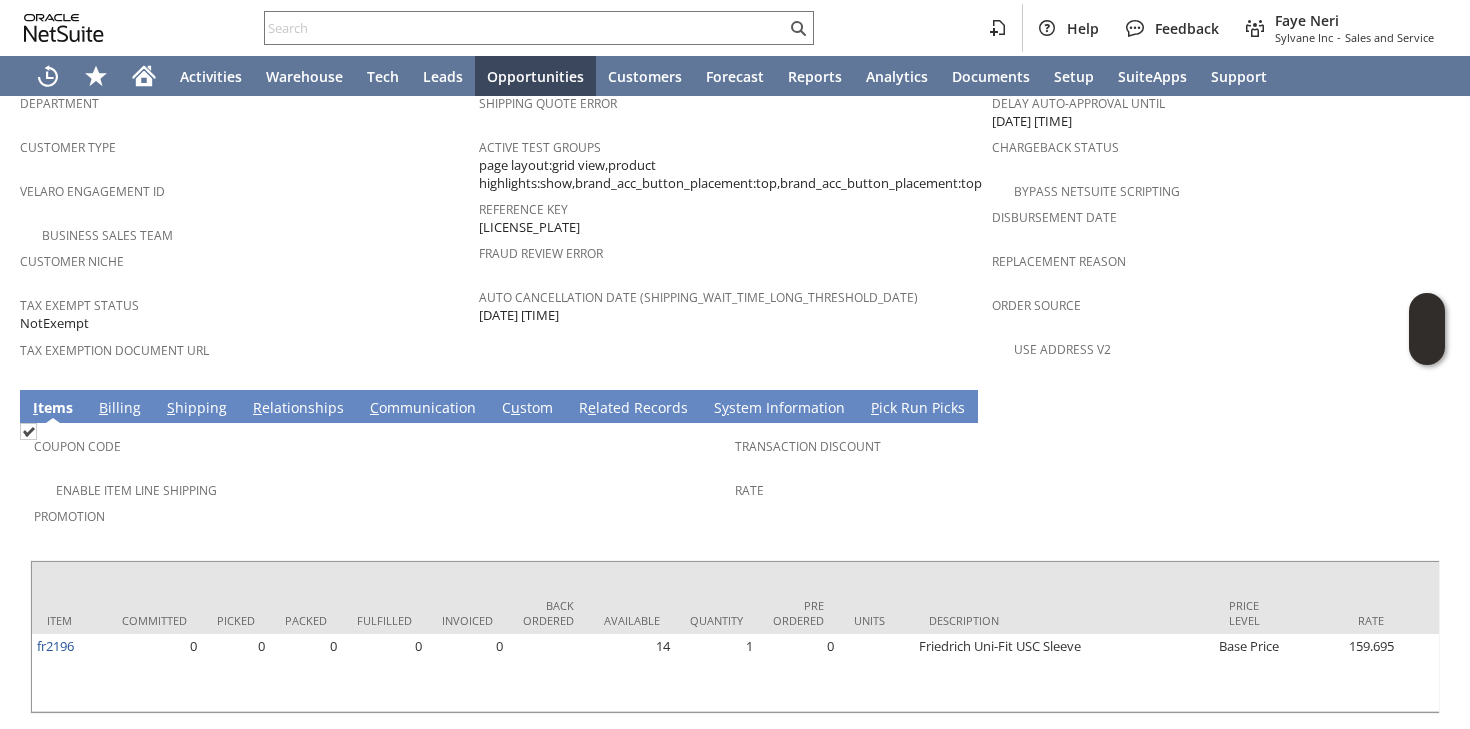 click on "Coupon Code" at bounding box center [379, 443] 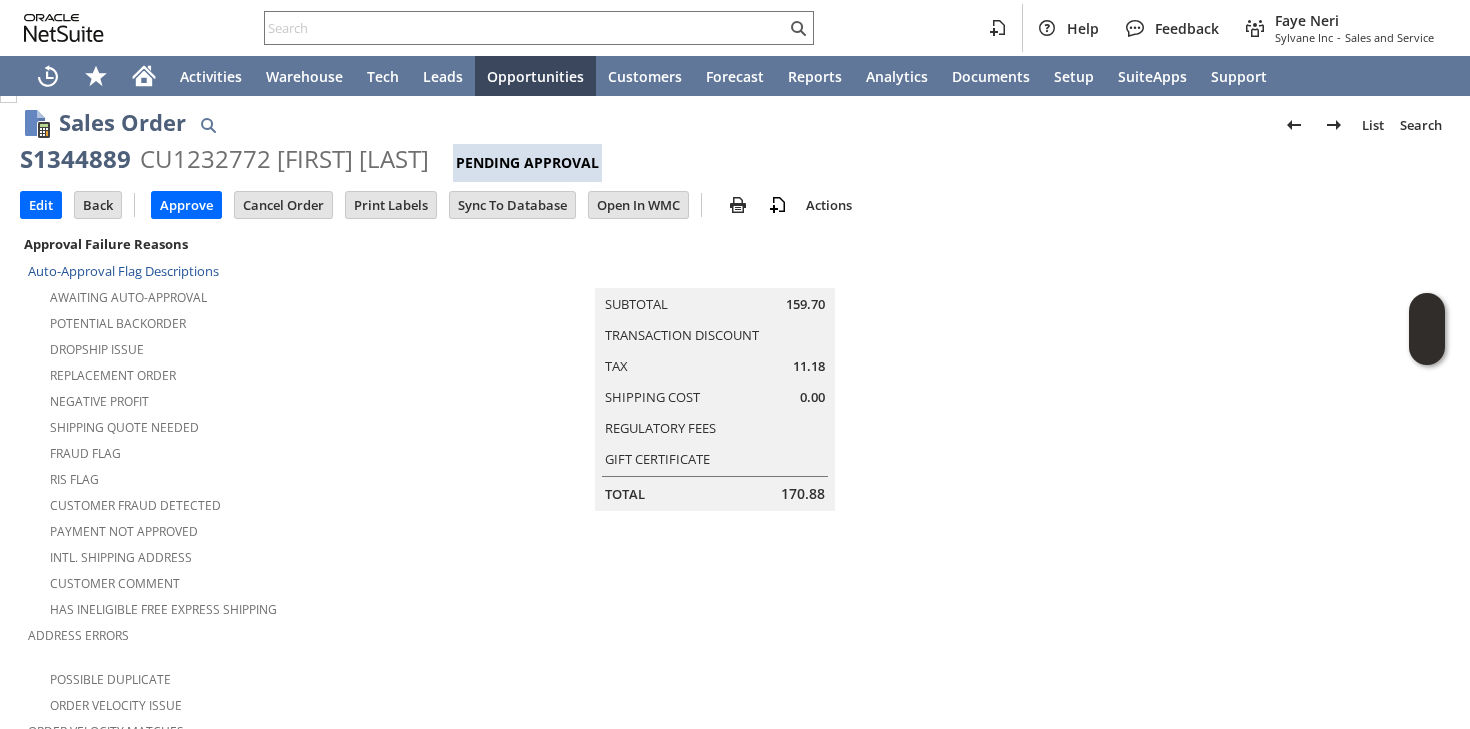 scroll, scrollTop: 0, scrollLeft: 0, axis: both 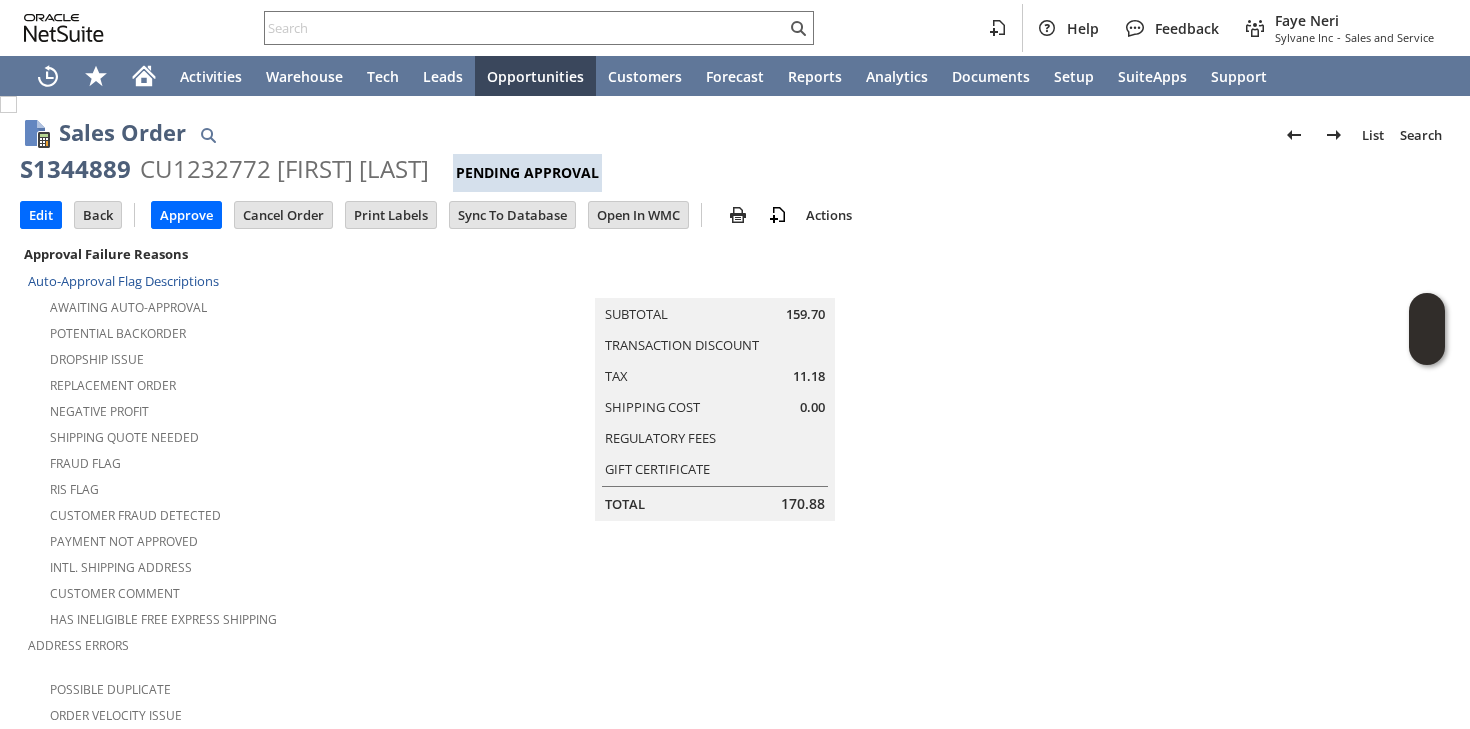 click on "Fraud Flag" at bounding box center (253, 462) 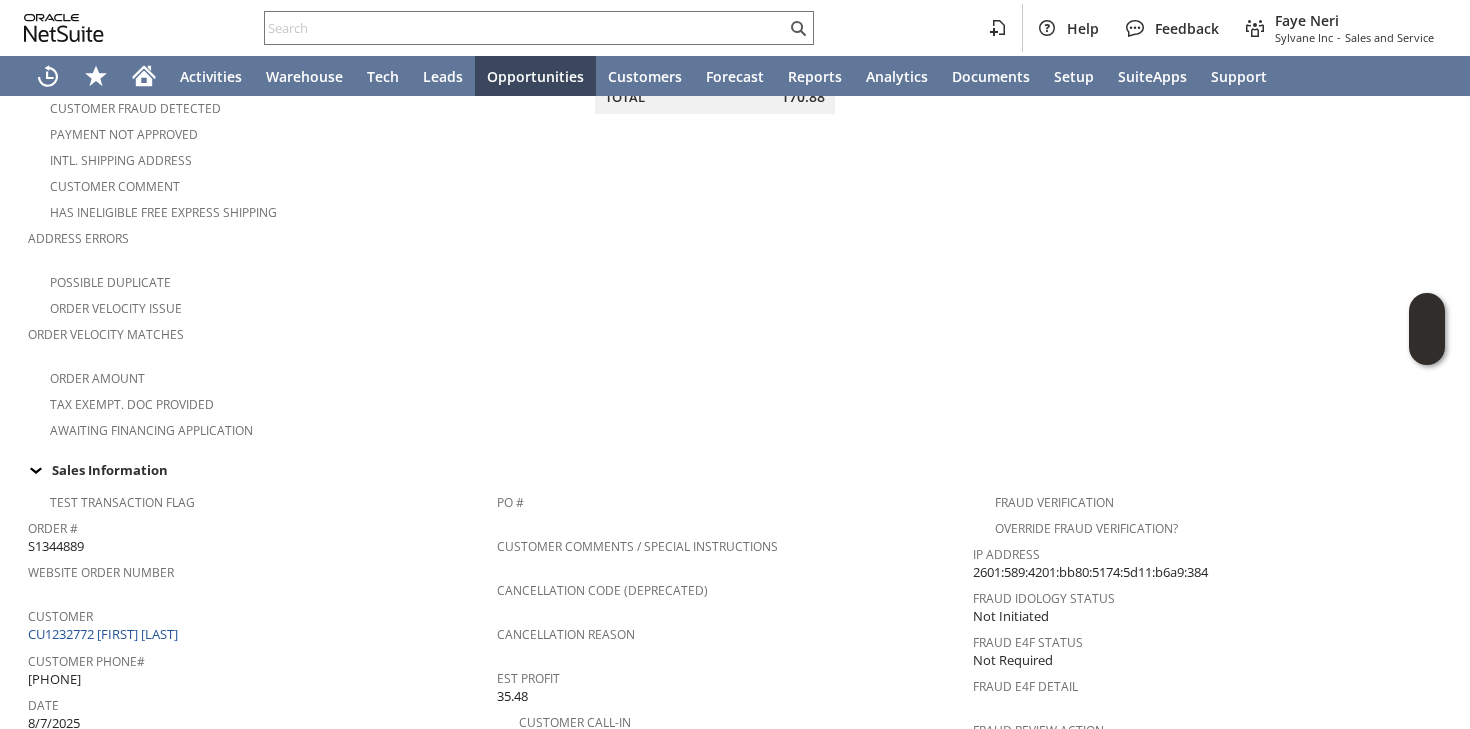 scroll, scrollTop: 0, scrollLeft: 0, axis: both 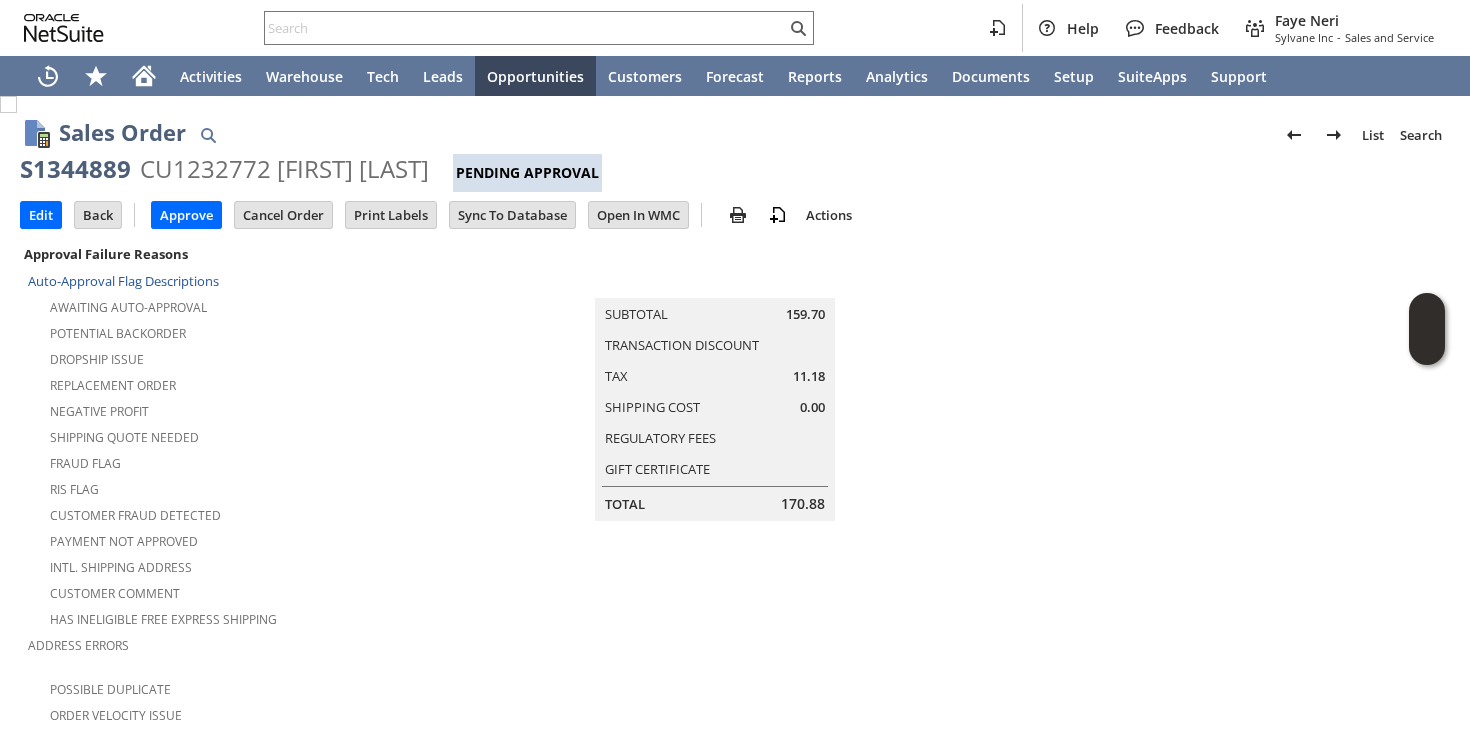 click on "Replacement Order" at bounding box center [253, 384] 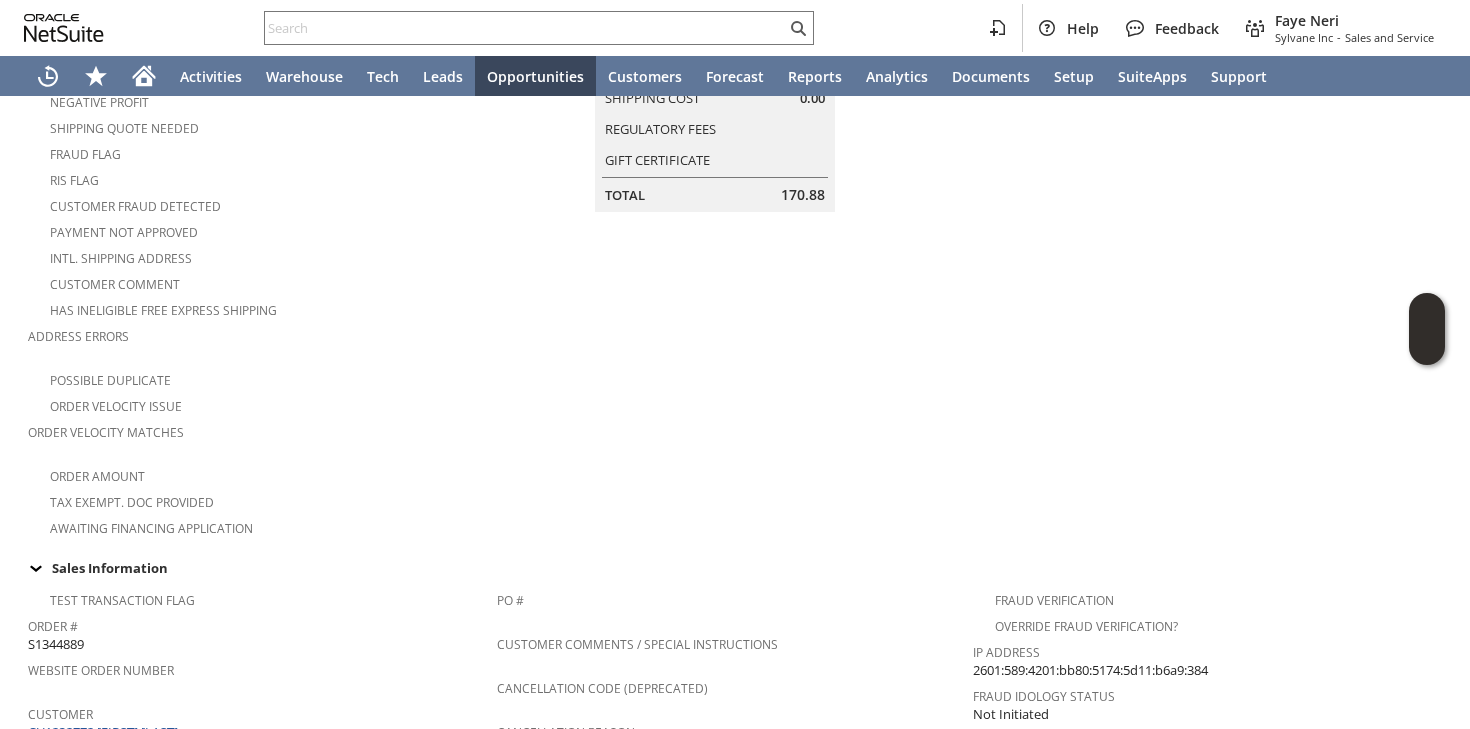 scroll, scrollTop: 0, scrollLeft: 0, axis: both 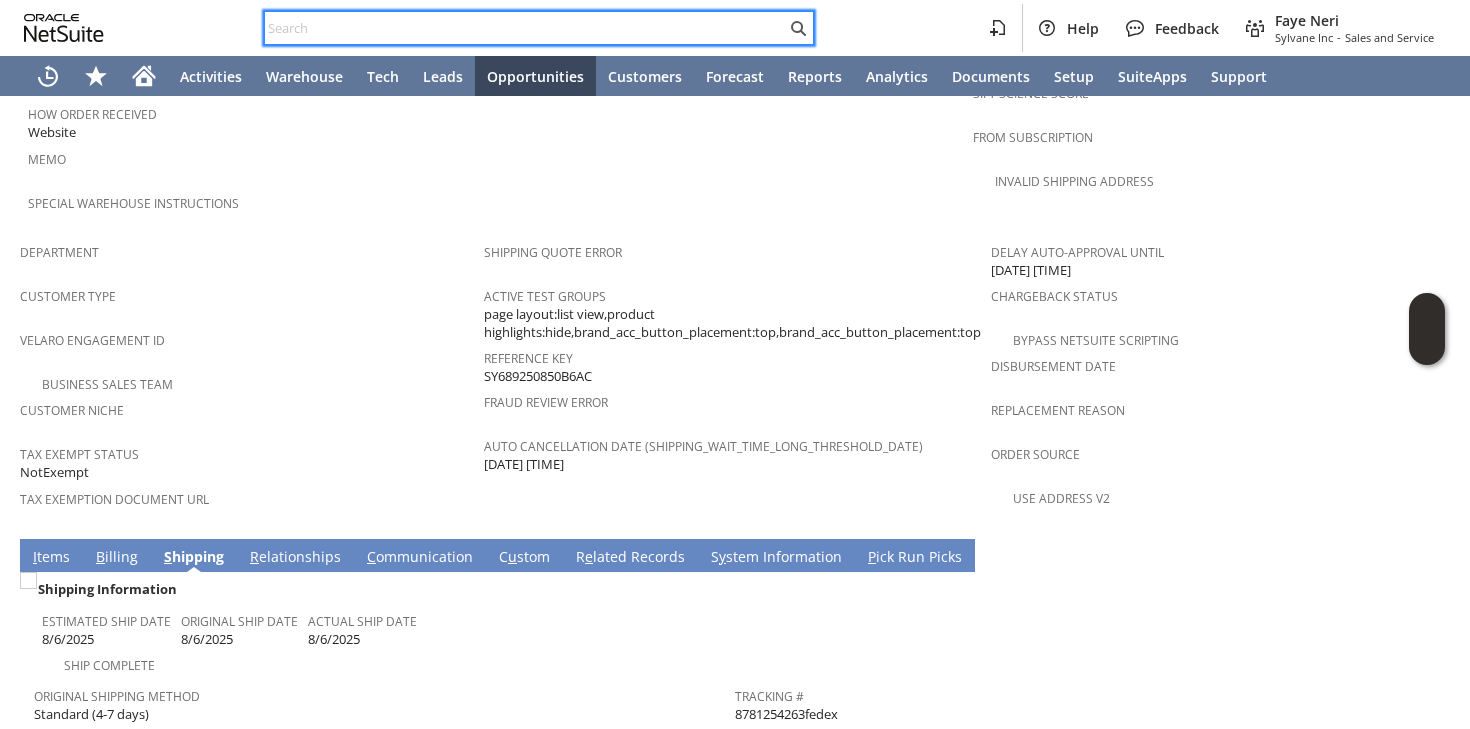 type on "[PHONE]" 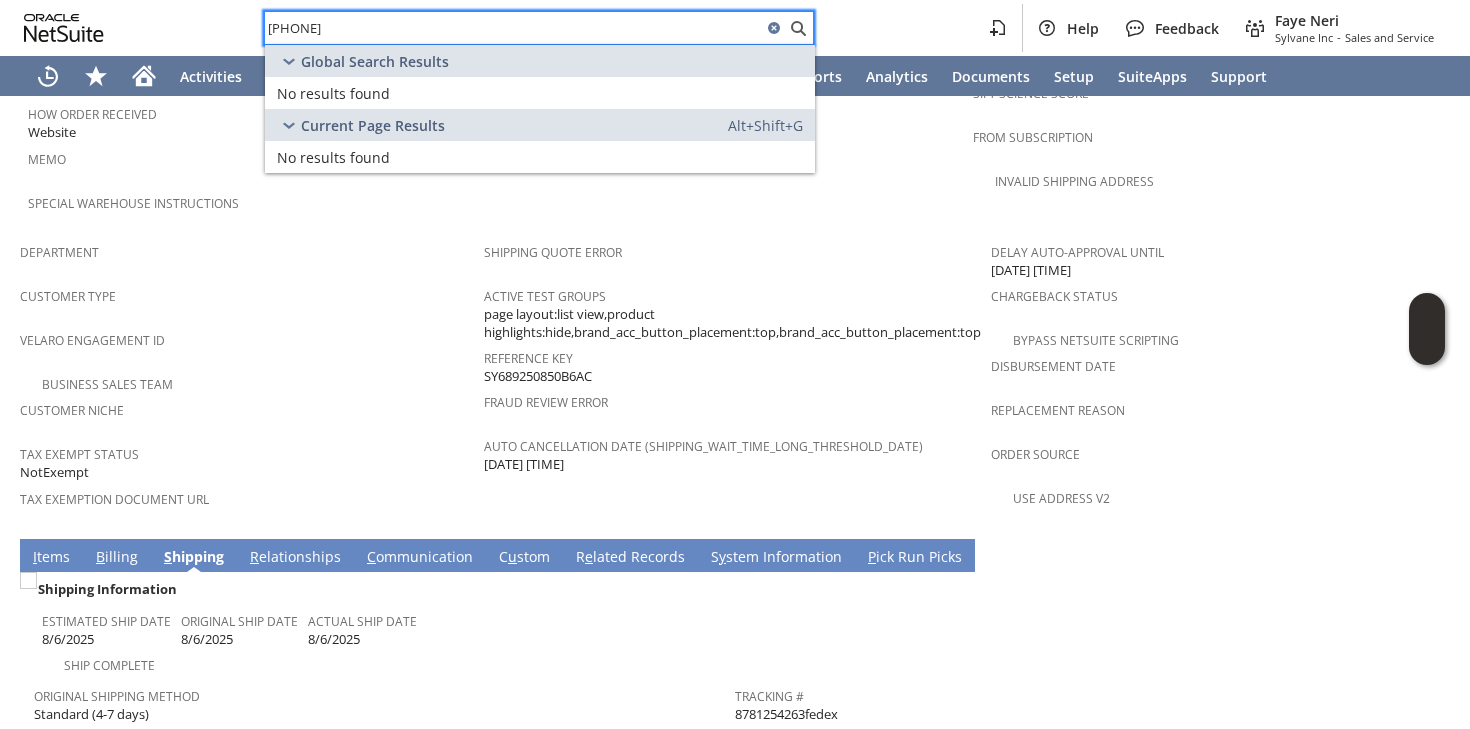 click on "[PHONE]" at bounding box center [513, 28] 